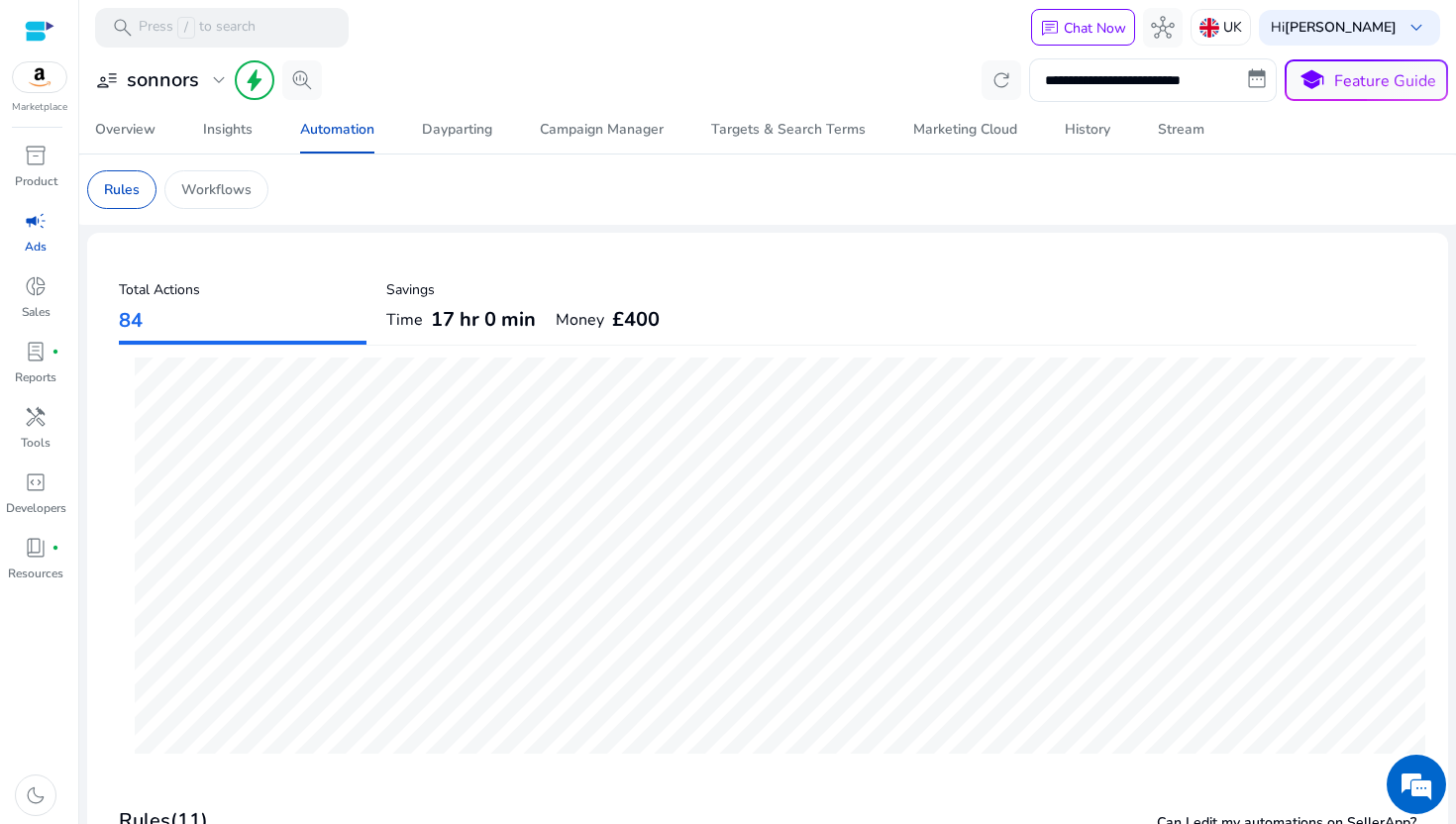 scroll, scrollTop: 0, scrollLeft: 0, axis: both 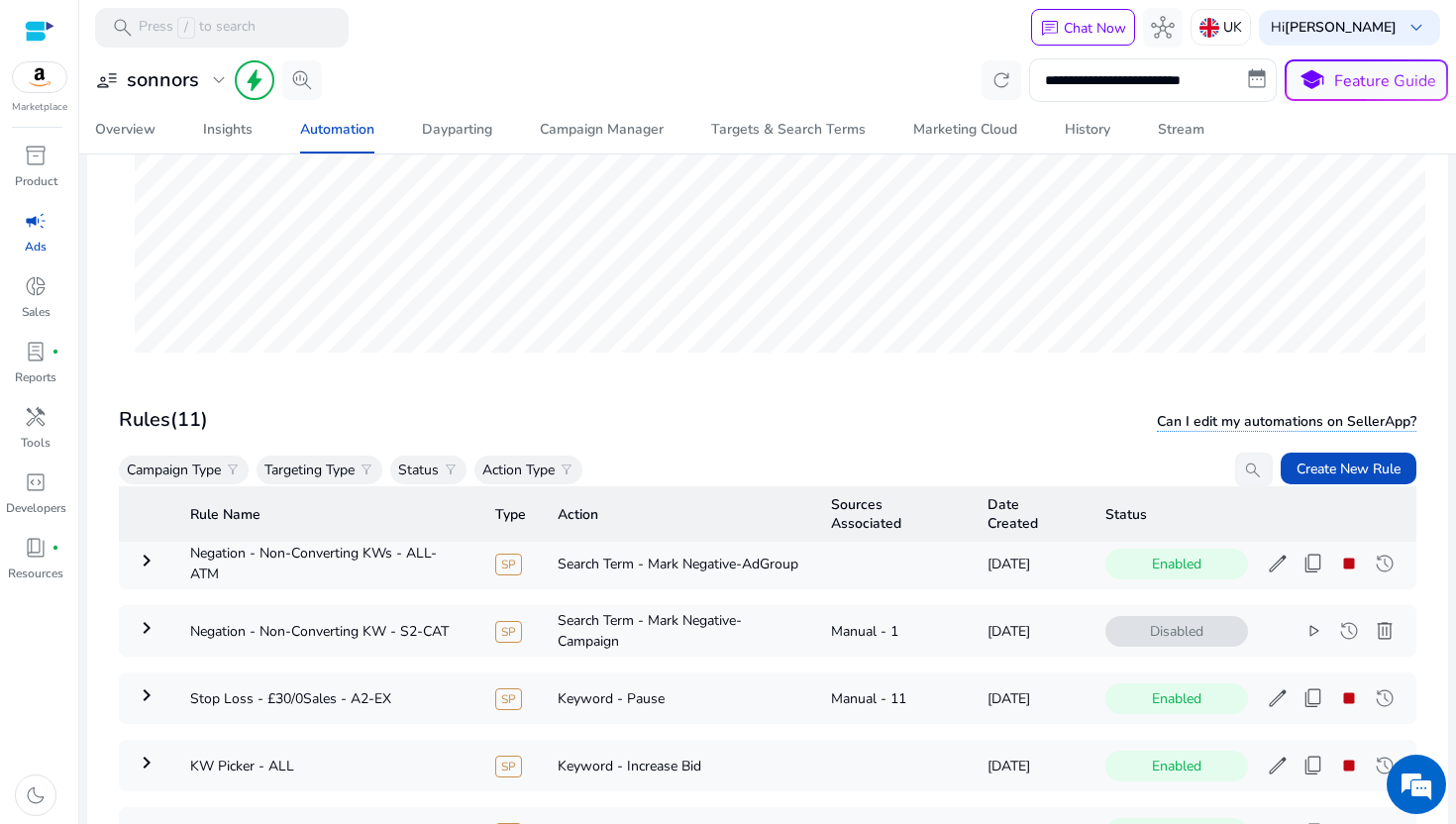click at bounding box center (40, 31) 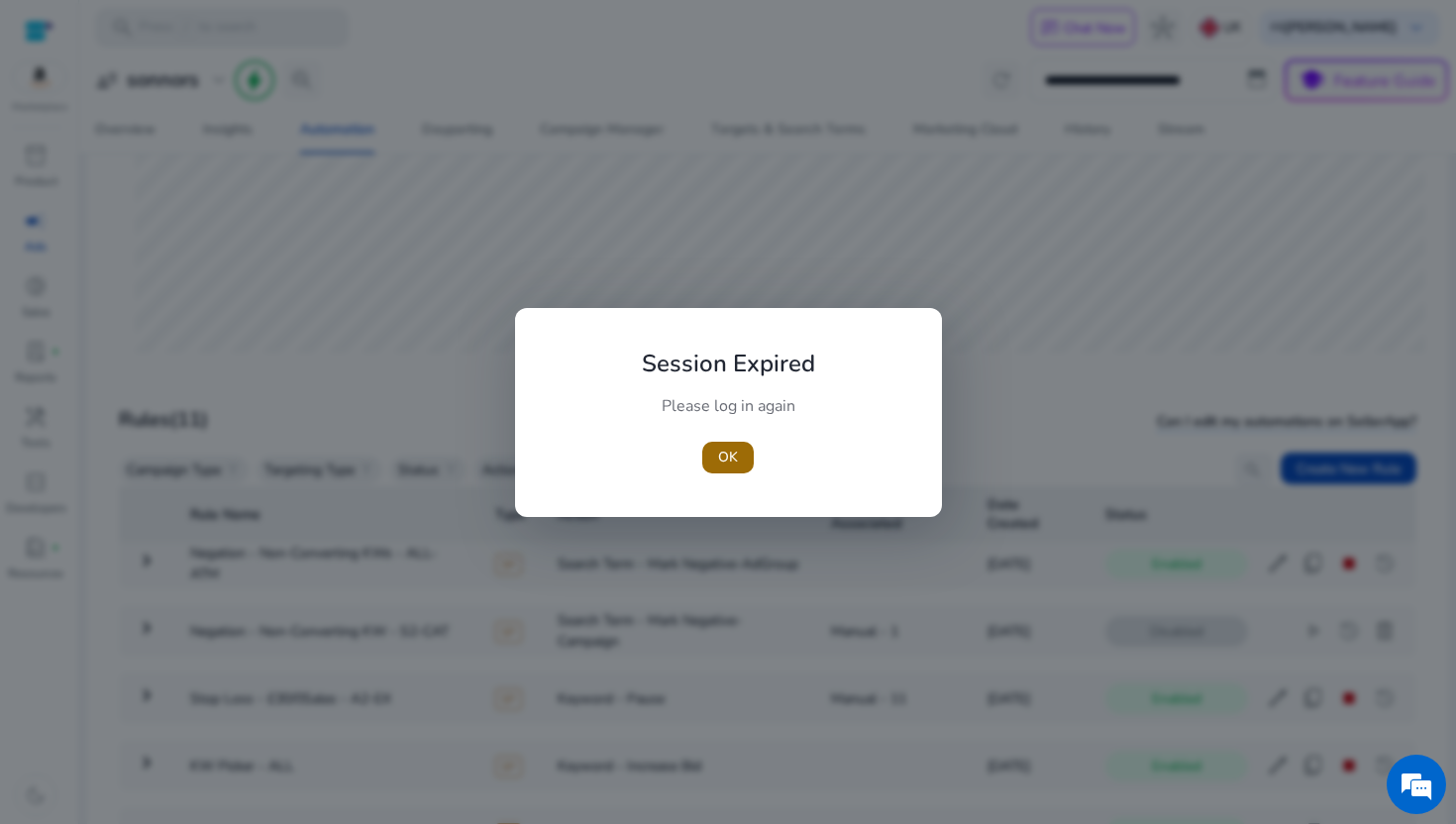 click at bounding box center (728, 458) 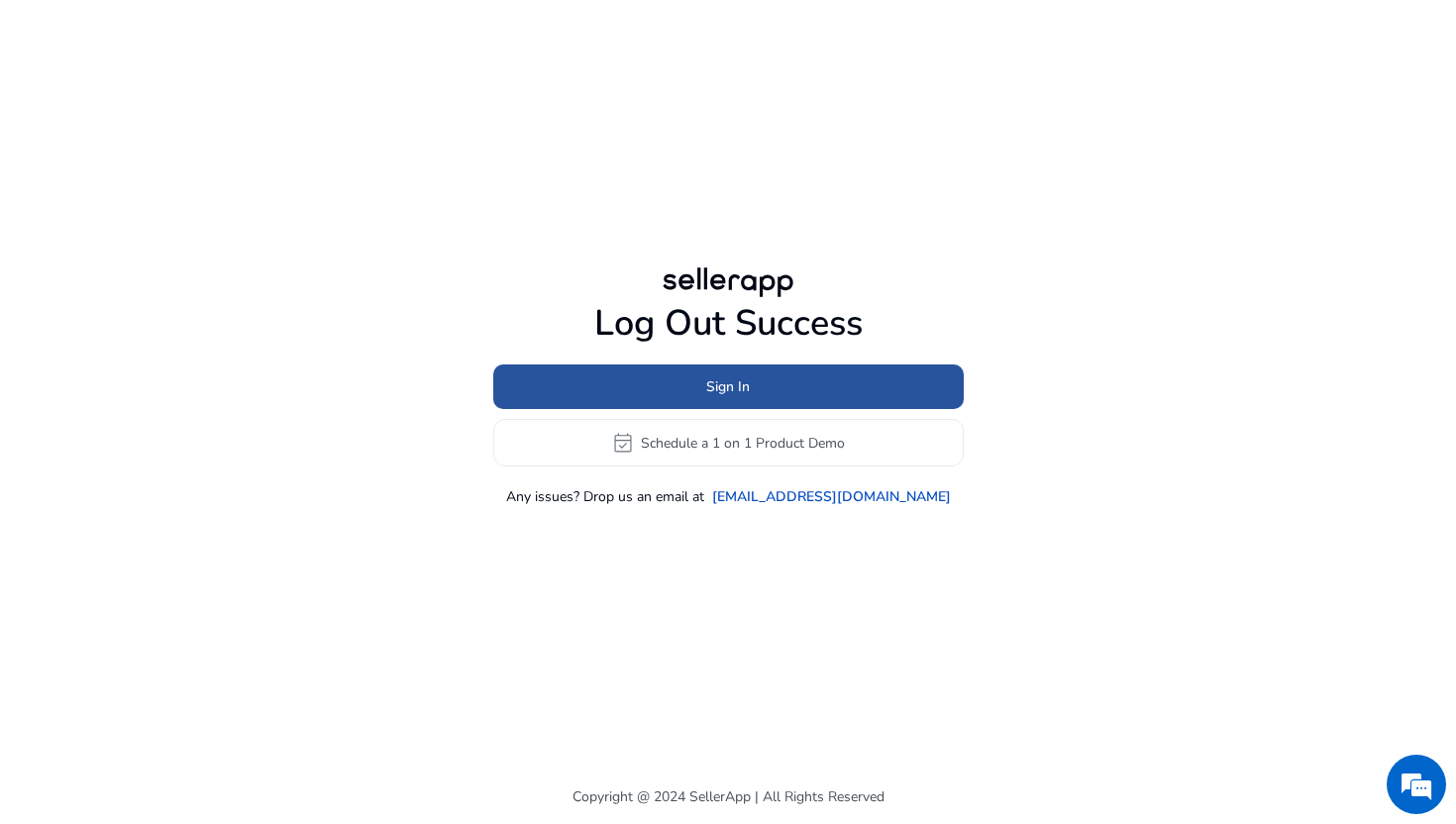 click 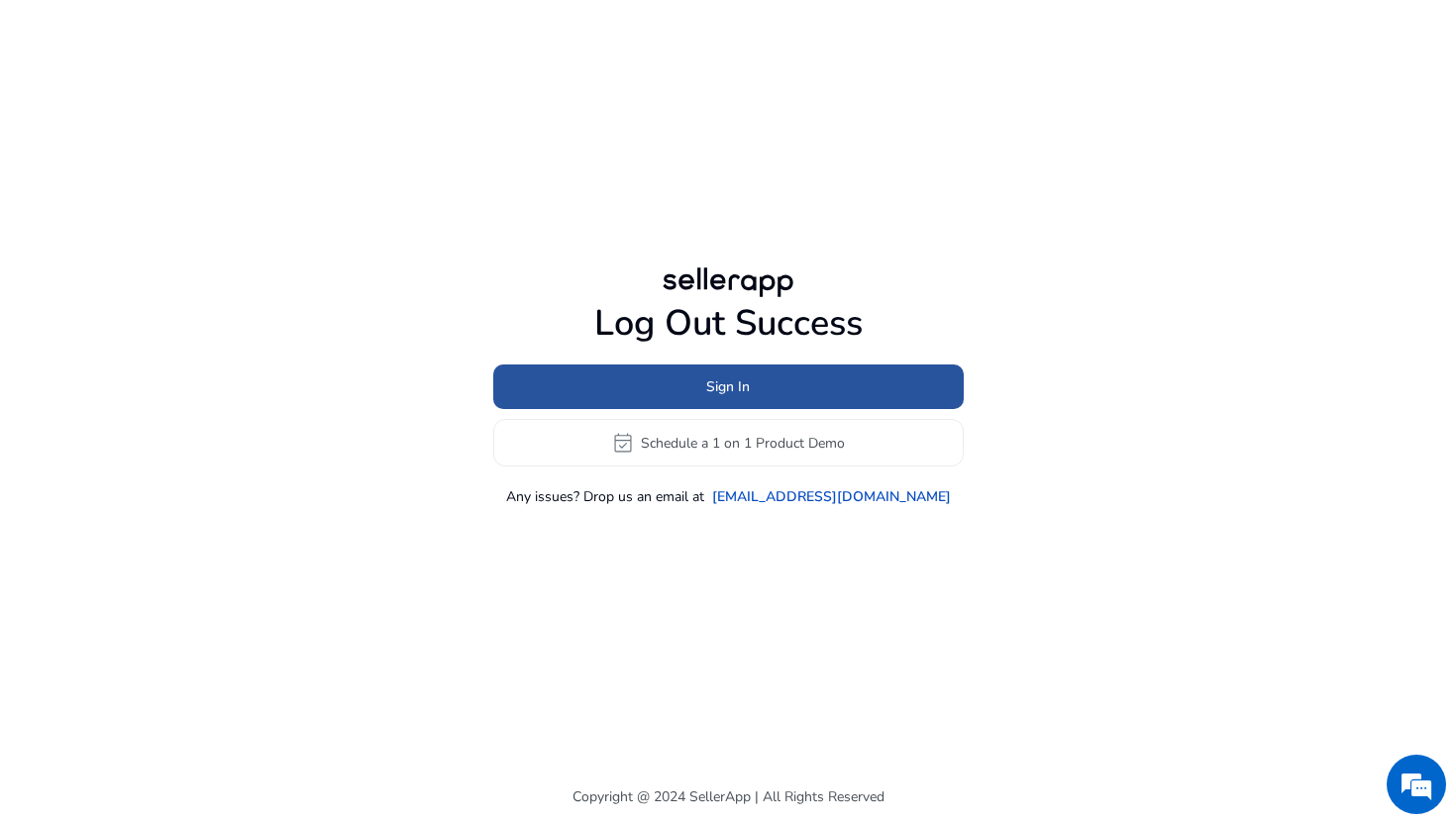 click 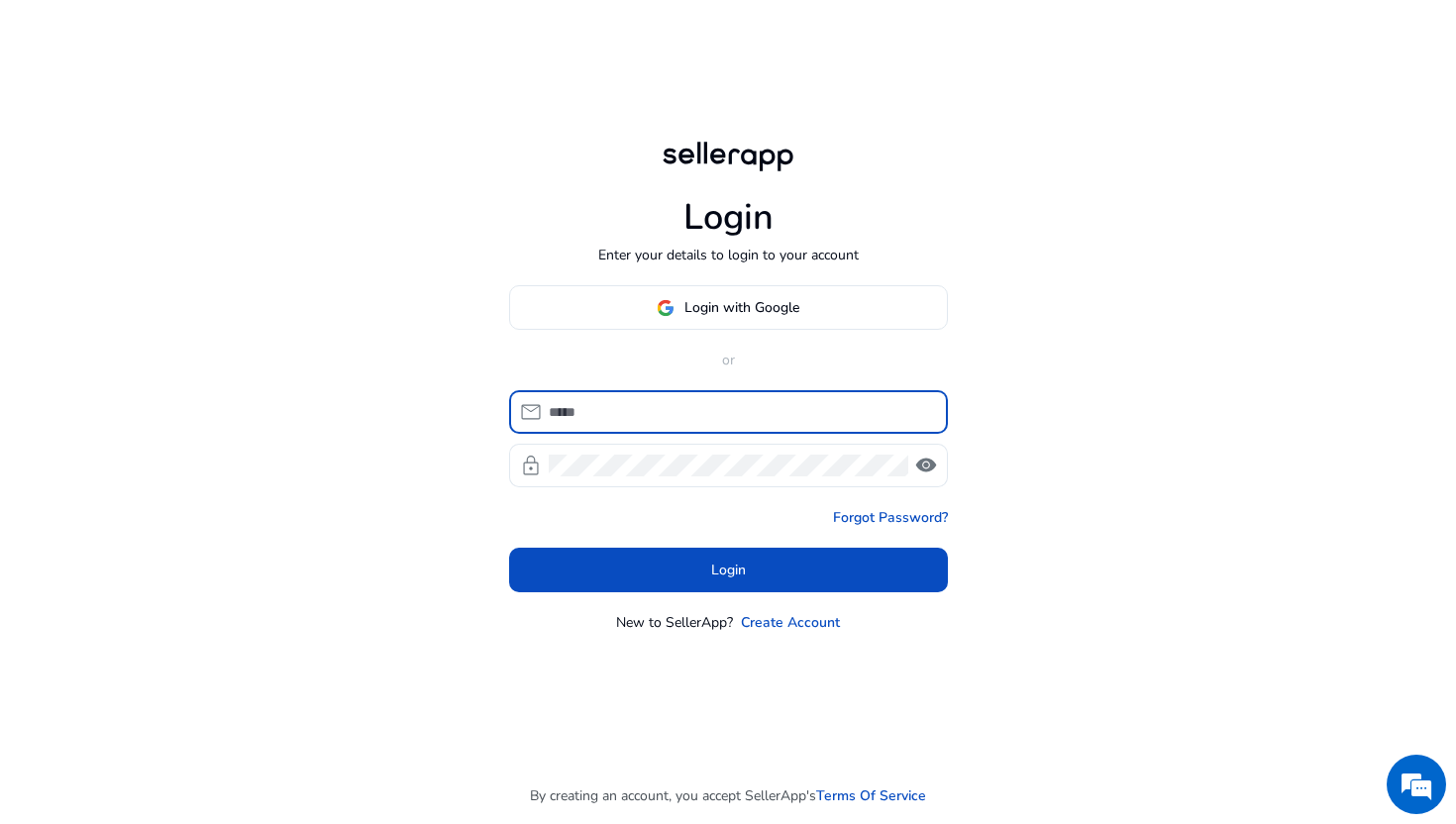 click at bounding box center [740, 412] 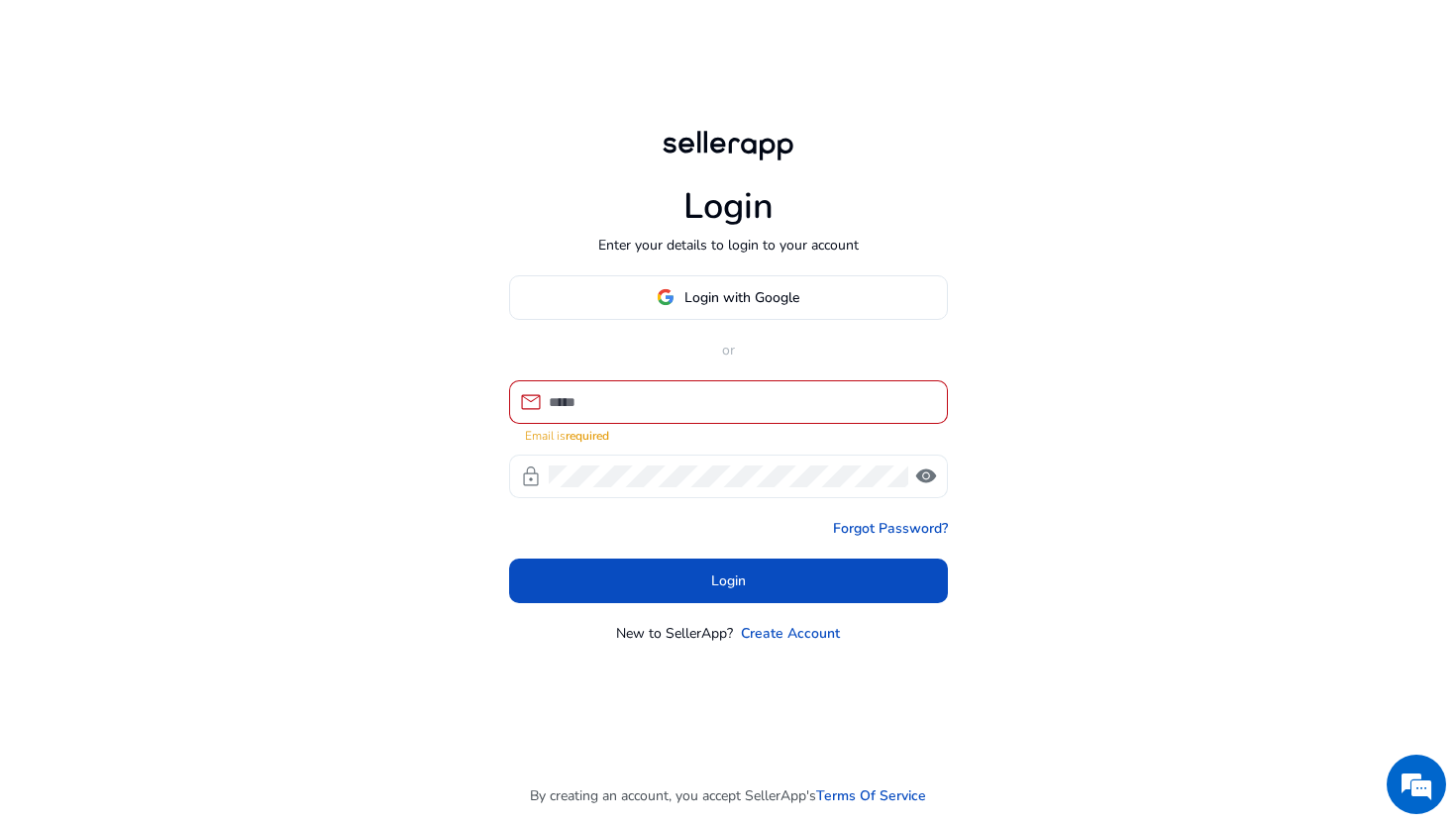 type on "**********" 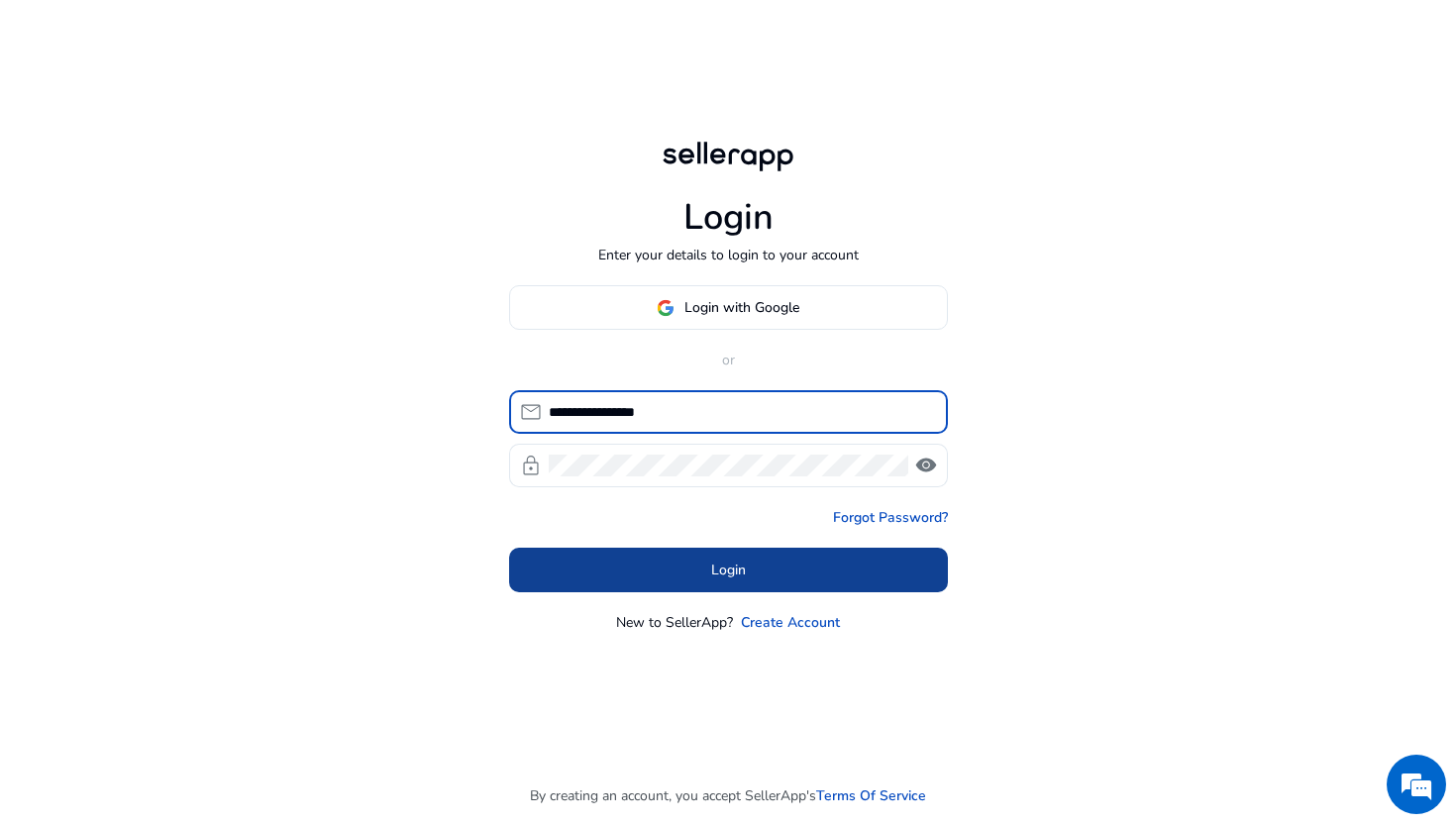 click on "Login" at bounding box center (728, 569) 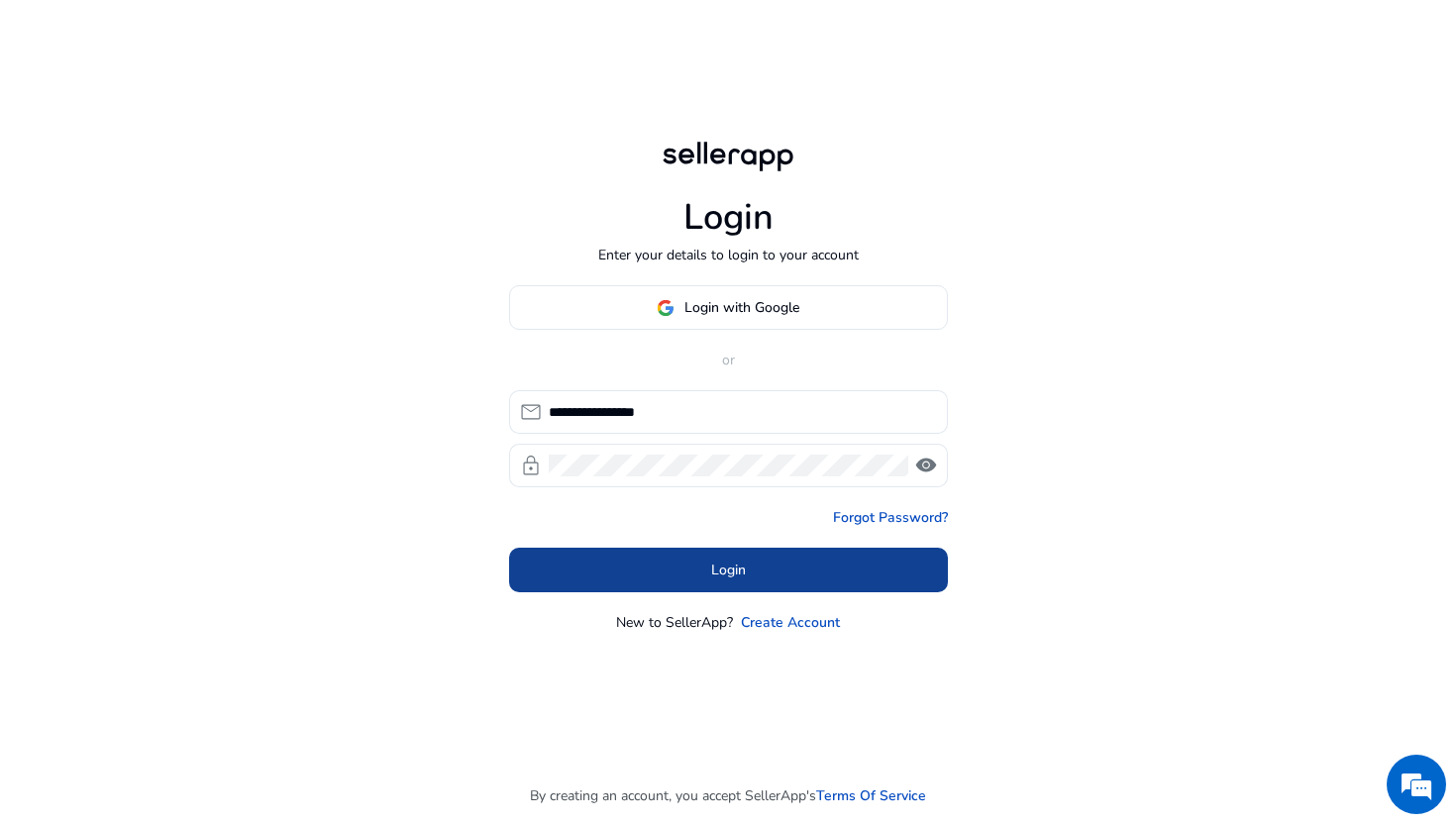 click on "Login" at bounding box center [728, 569] 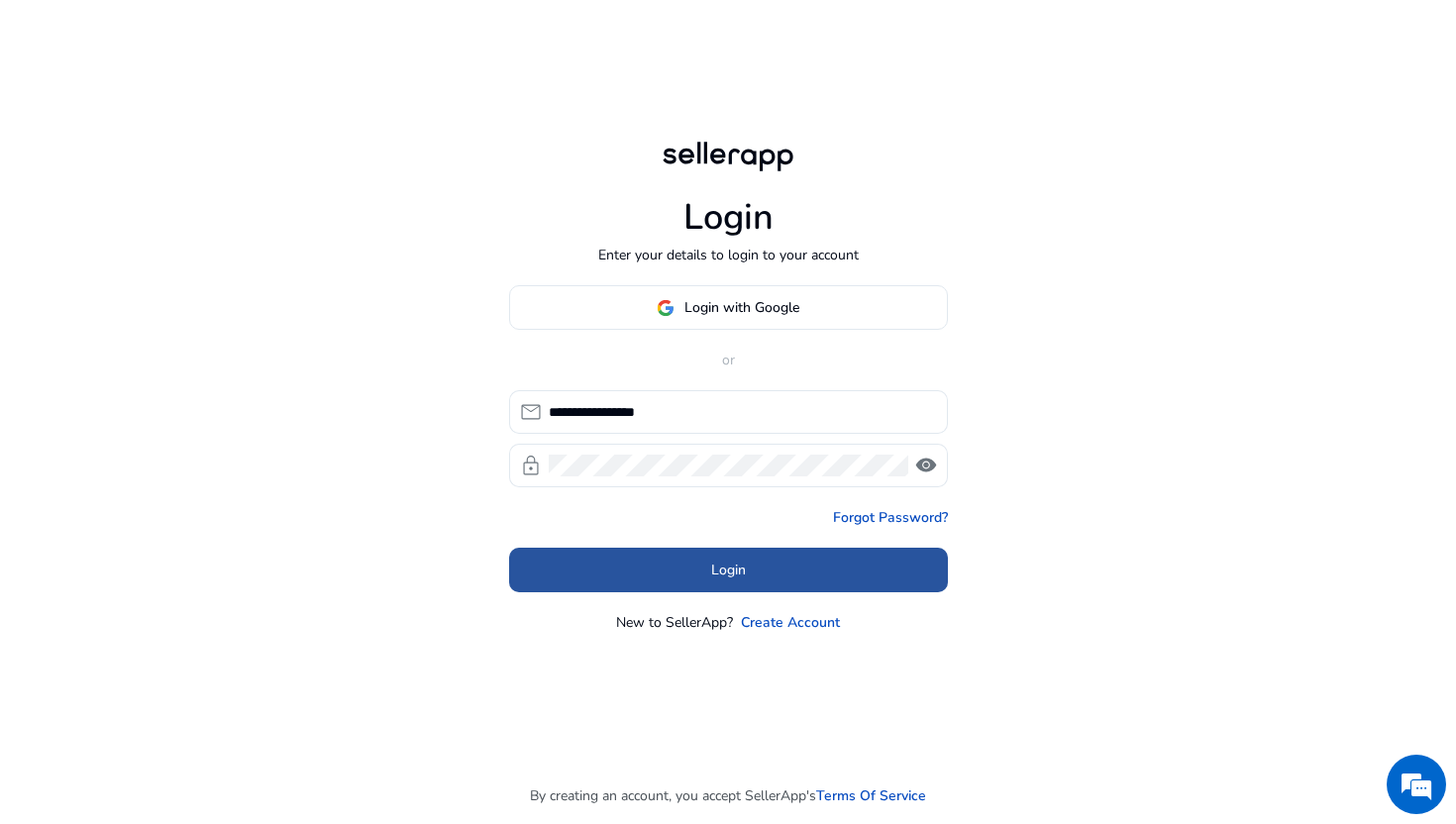 click on "Login" at bounding box center (728, 569) 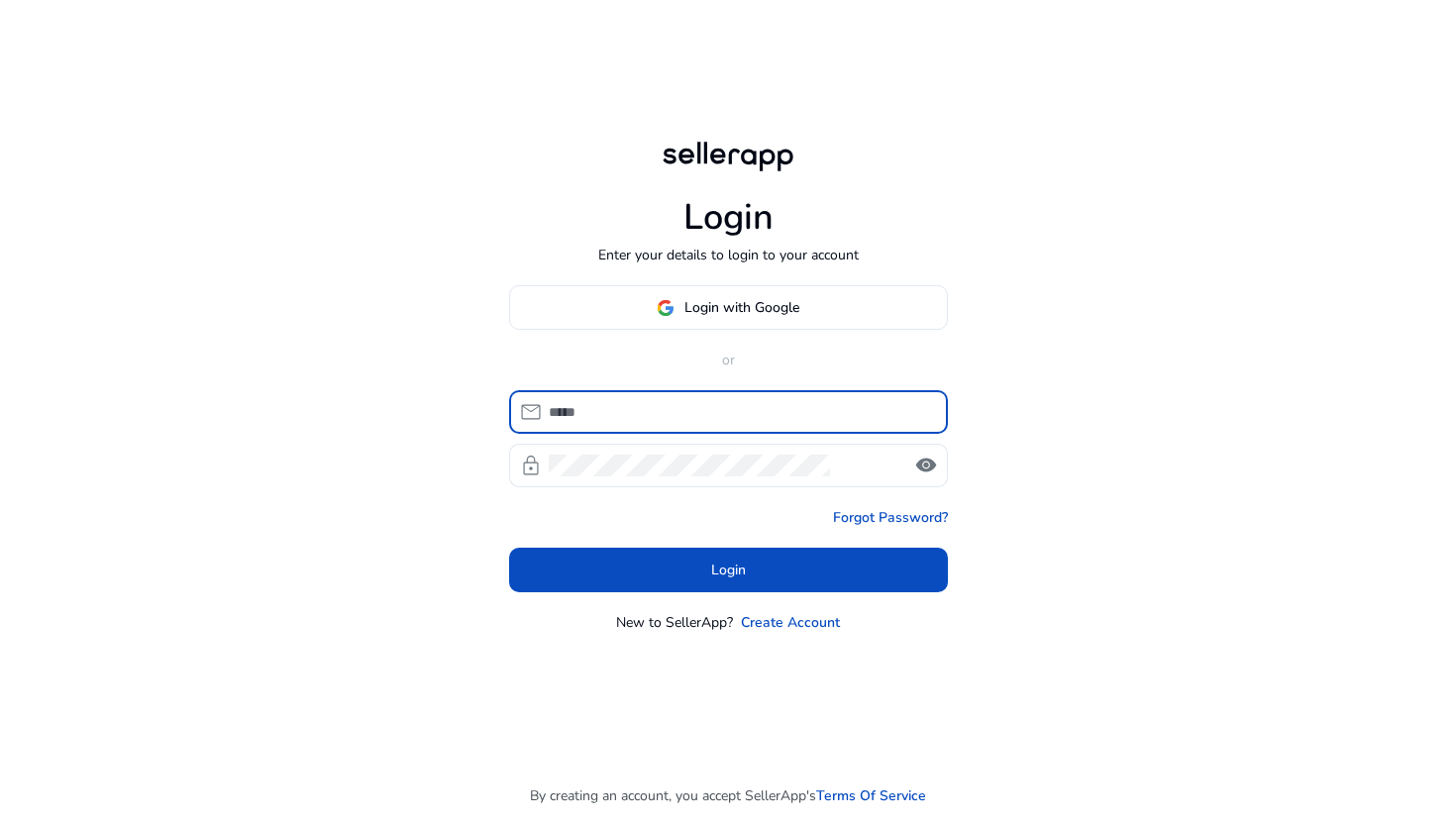 scroll, scrollTop: 0, scrollLeft: 0, axis: both 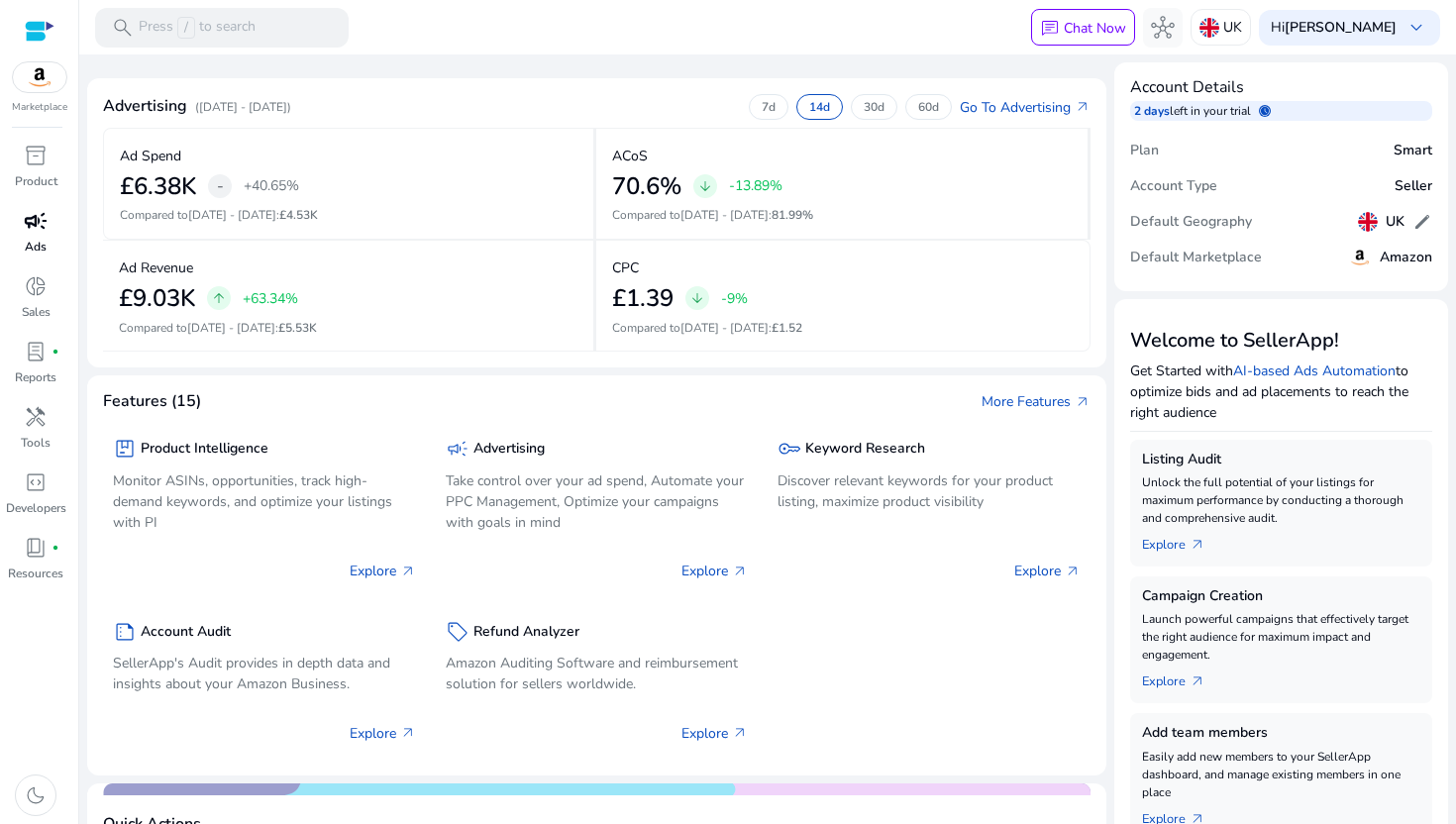 click on "campaign" at bounding box center [36, 221] 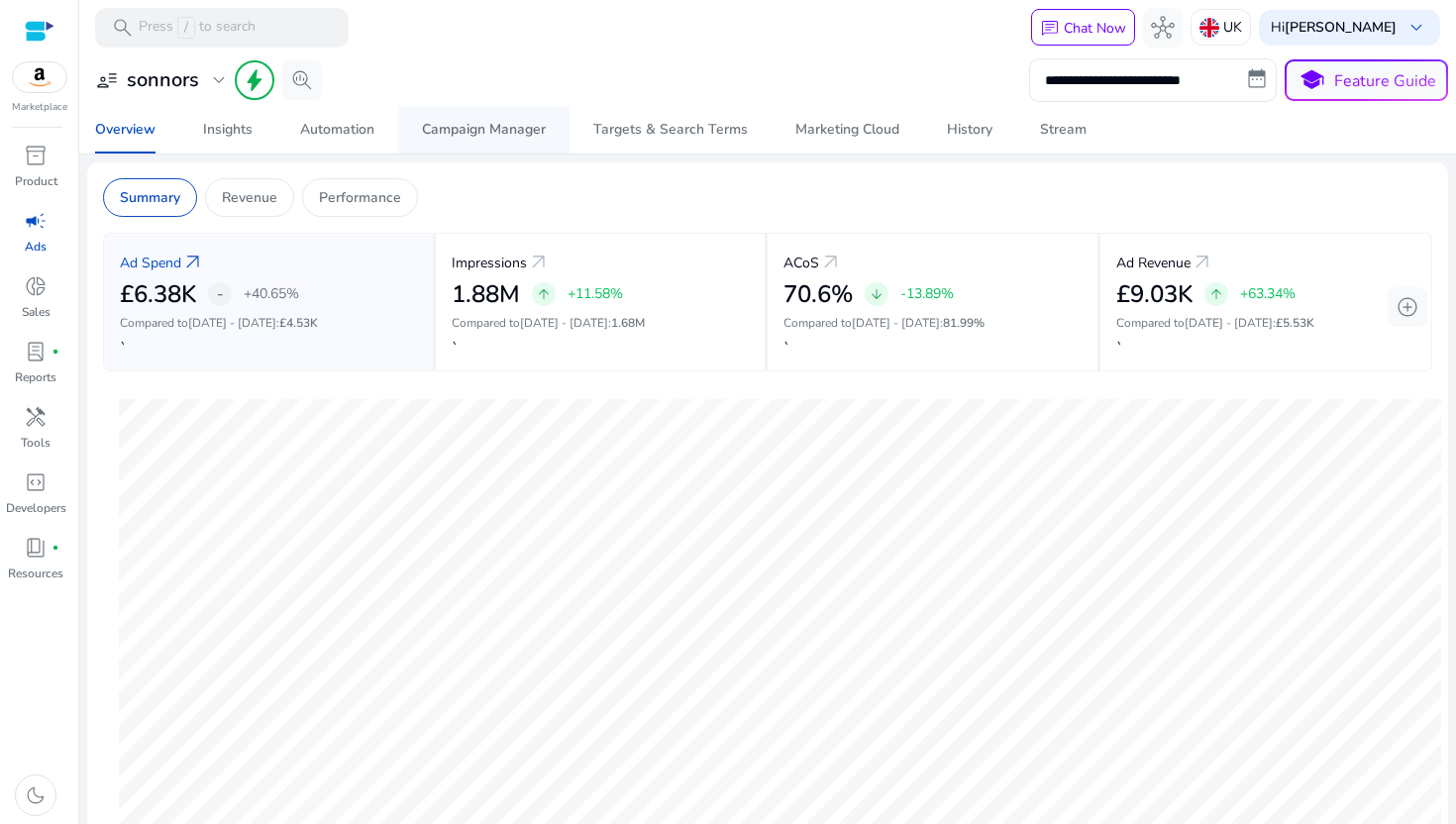 click on "Campaign Manager" at bounding box center (483, 130) 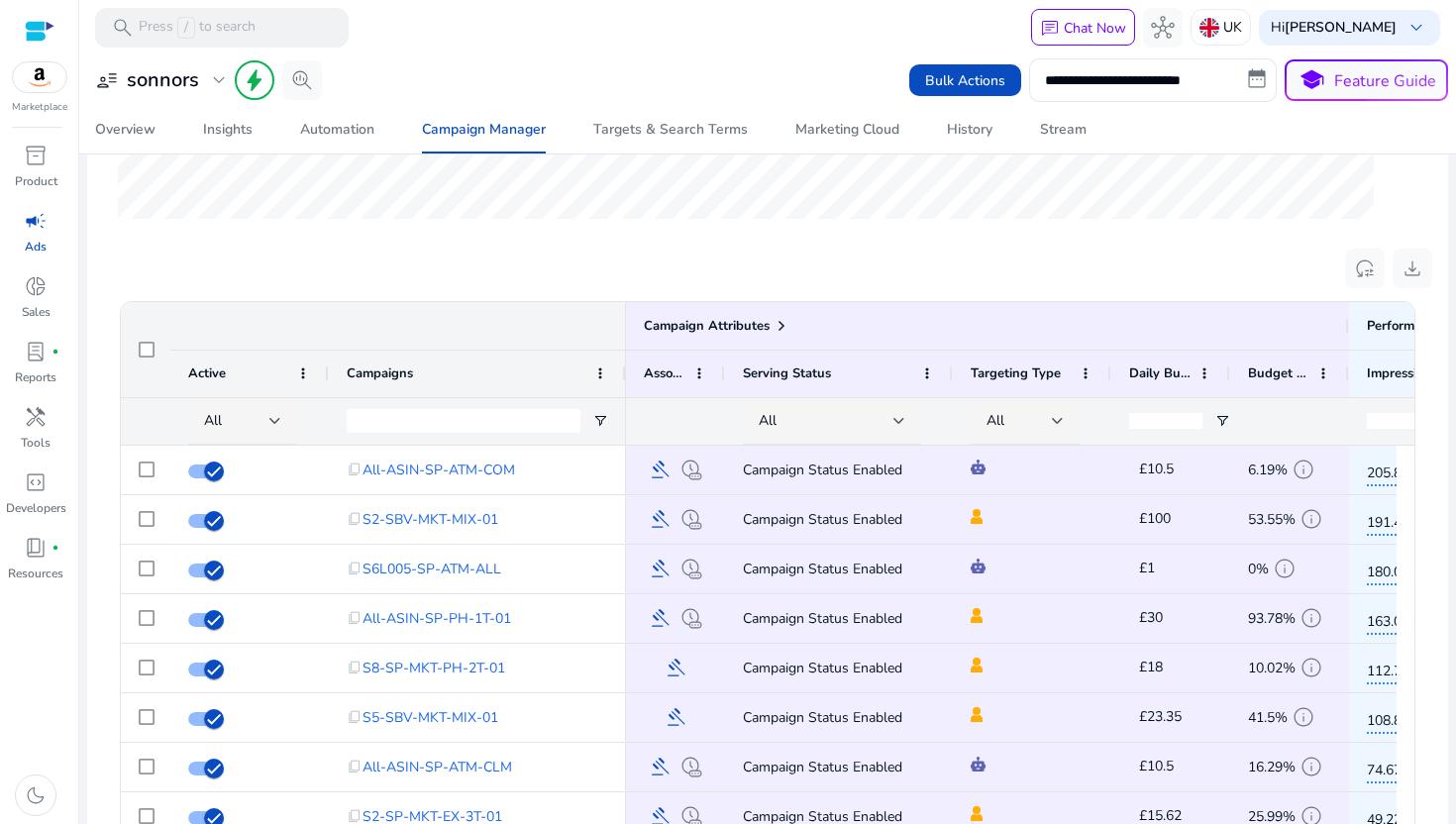 scroll, scrollTop: 691, scrollLeft: 0, axis: vertical 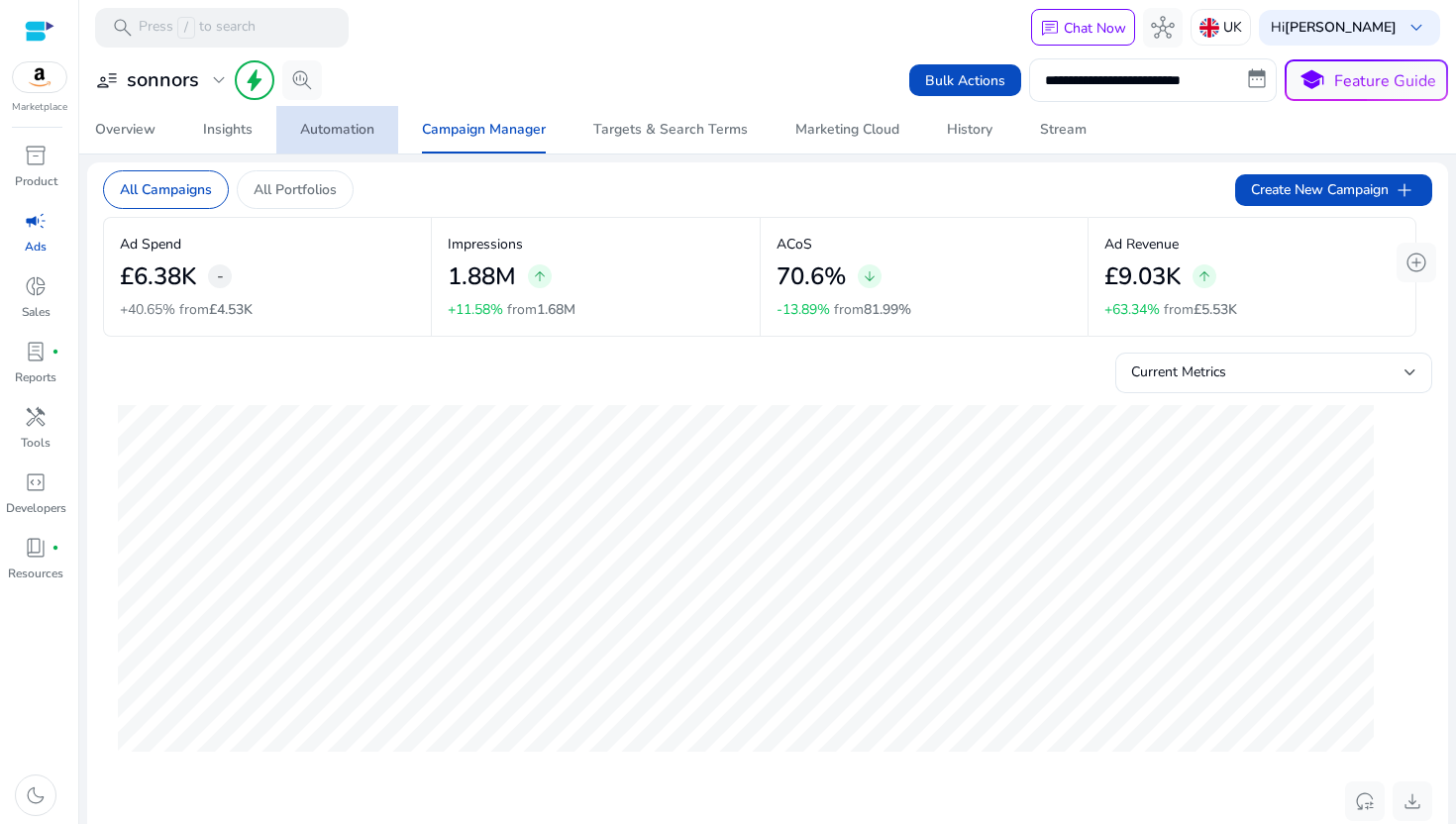 click on "Automation" at bounding box center (337, 130) 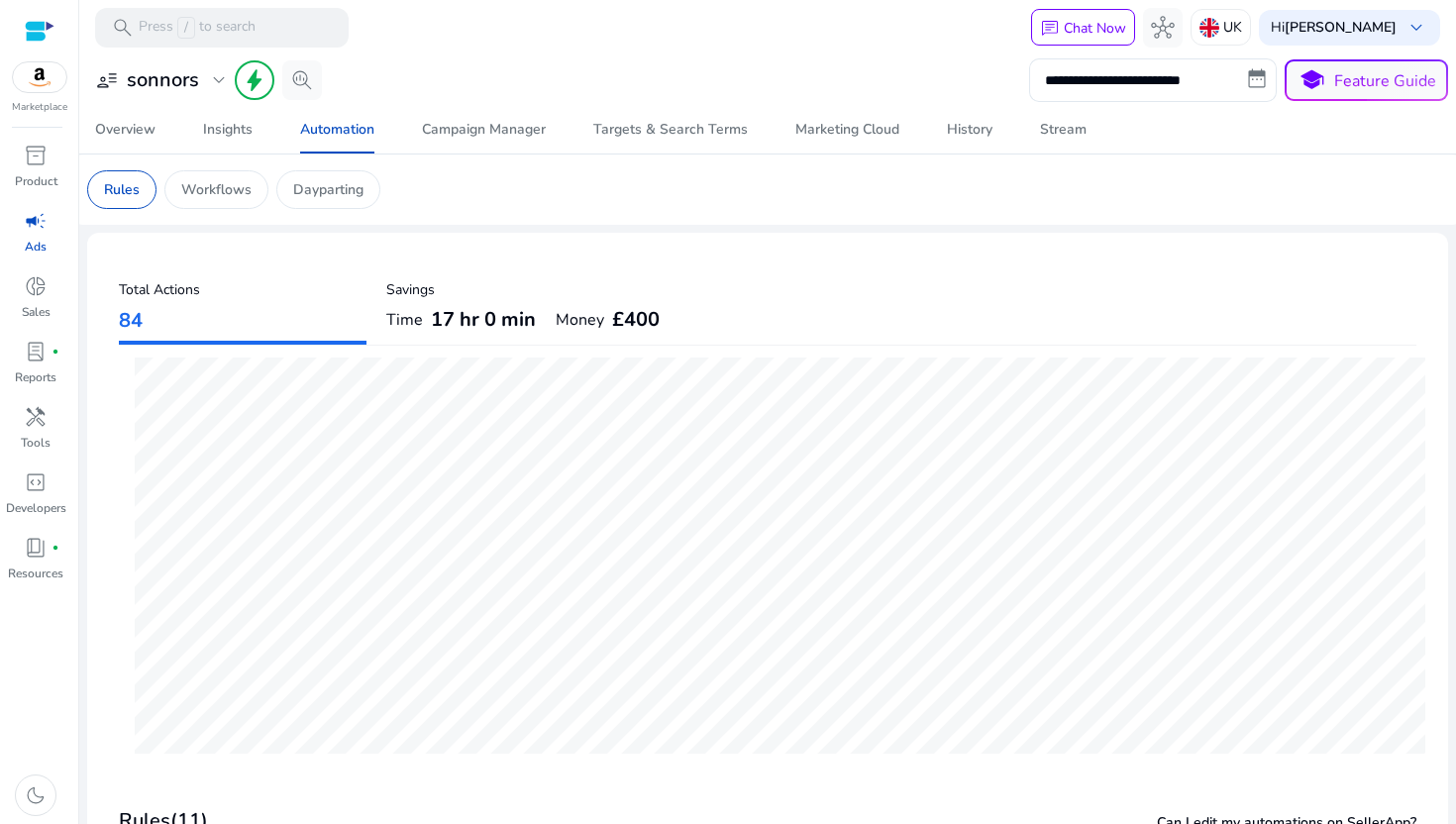 click on "campaign" at bounding box center [36, 221] 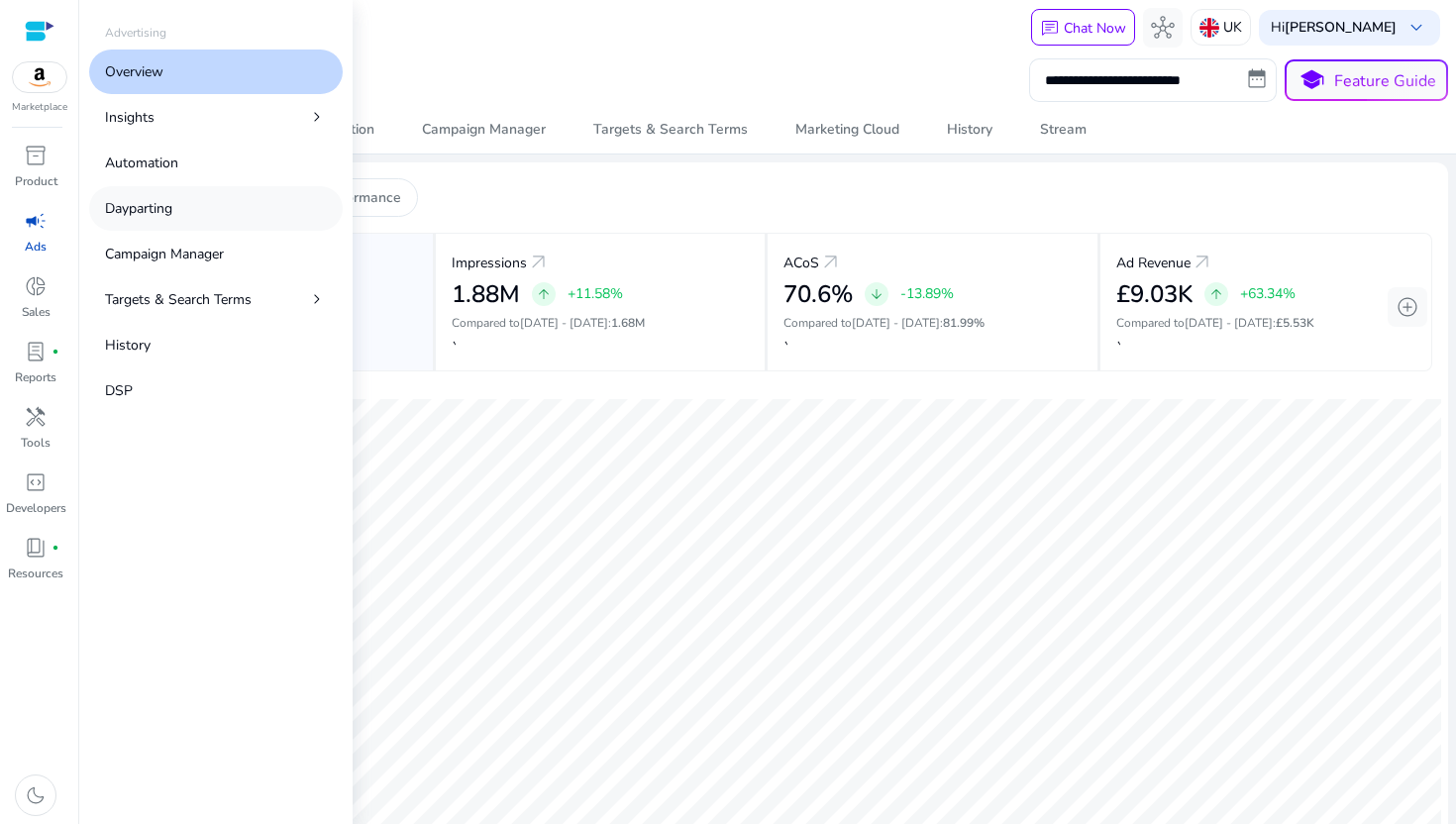 click on "Dayparting" at bounding box center (139, 208) 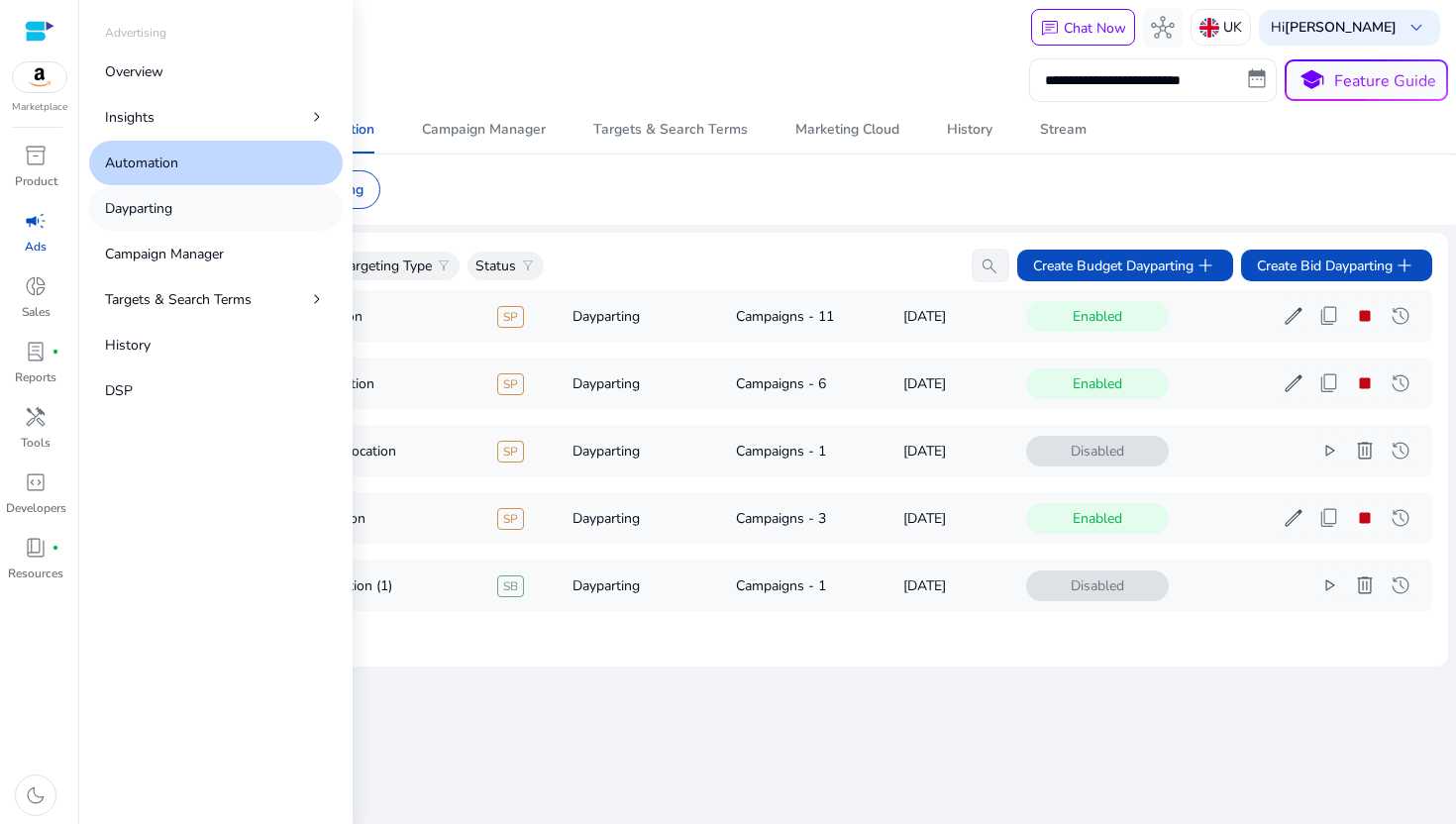 click on "Dayparting" at bounding box center (139, 208) 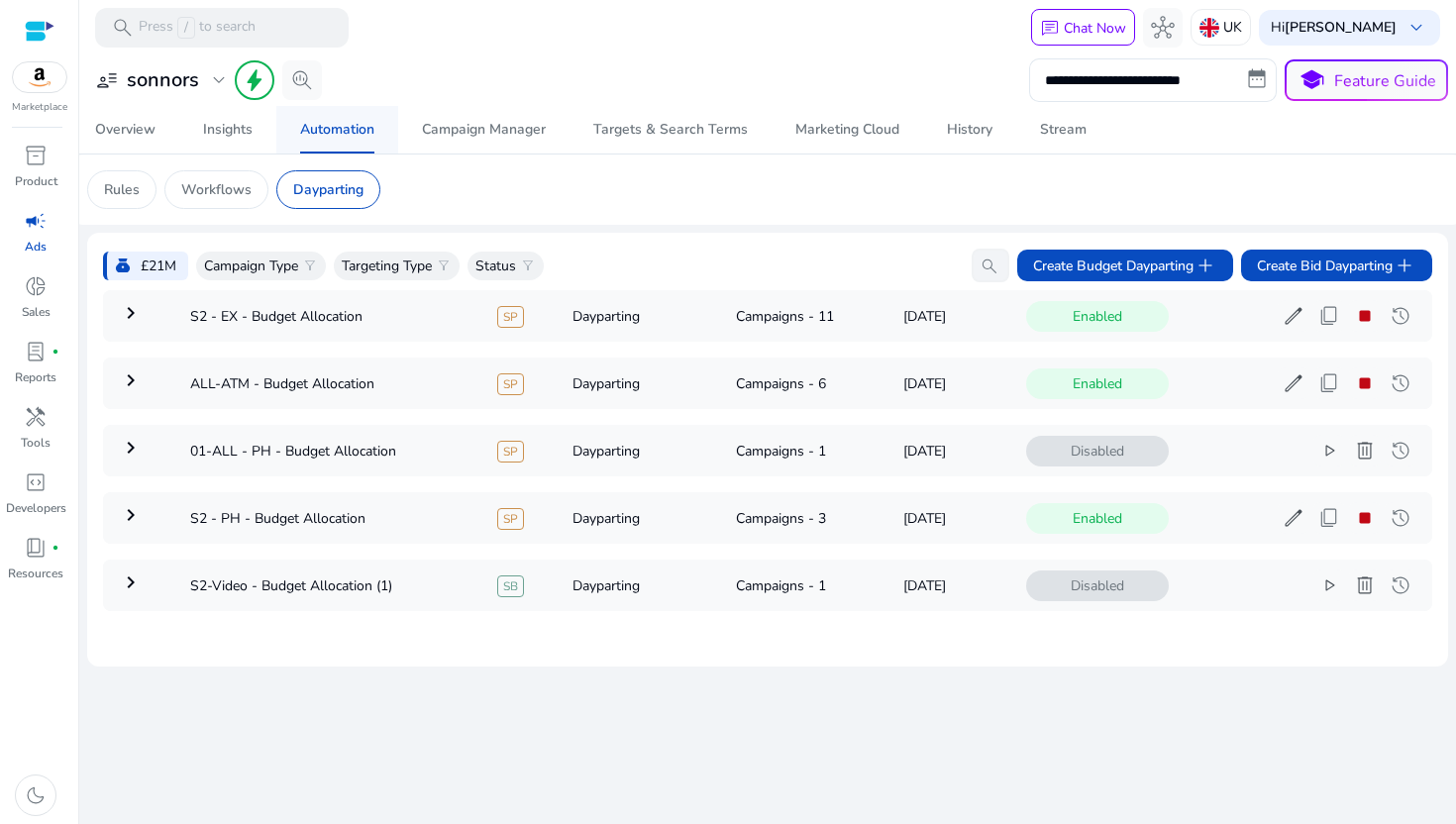 click on "Automation" at bounding box center [337, 130] 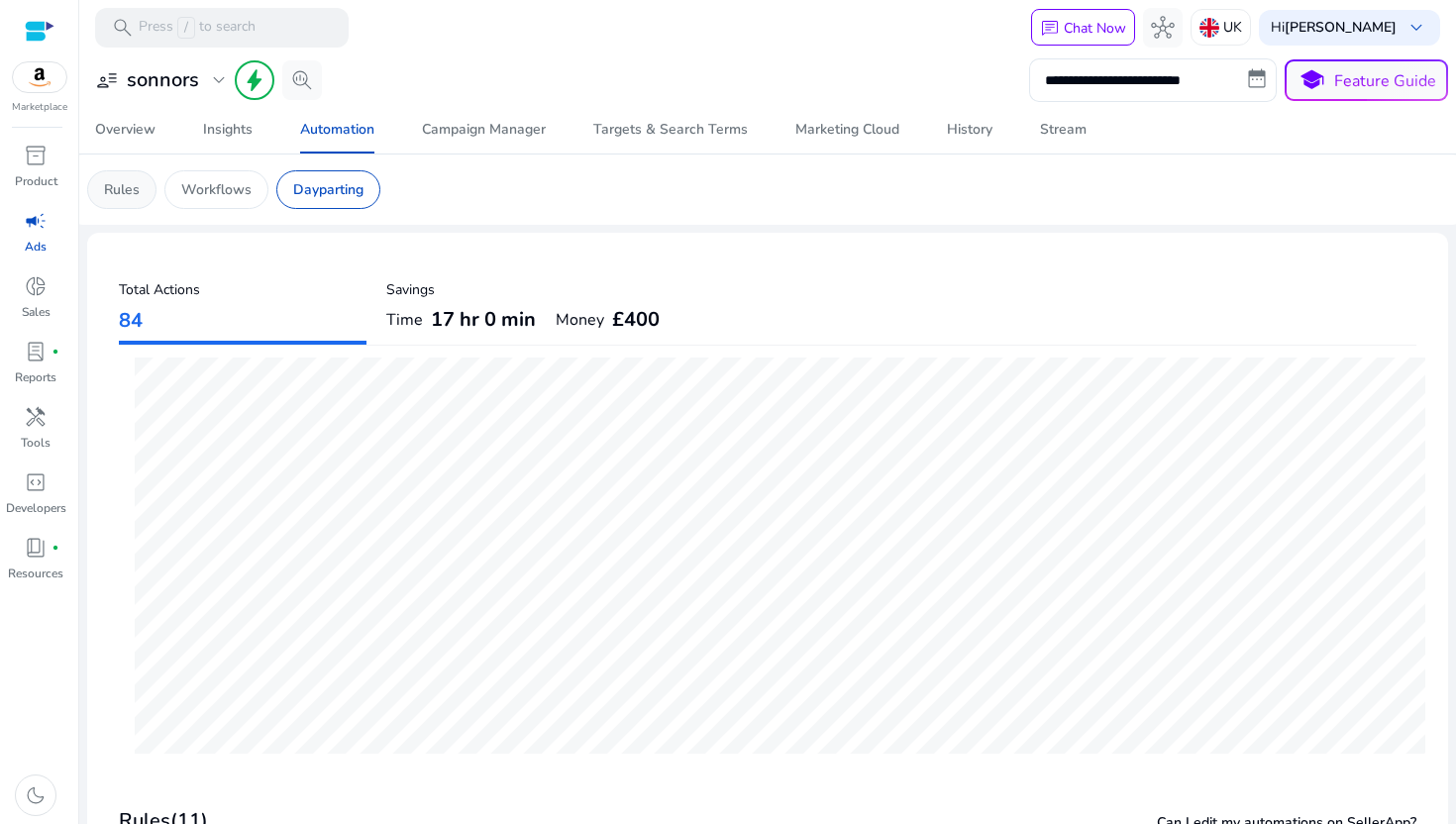 click on "Rules" 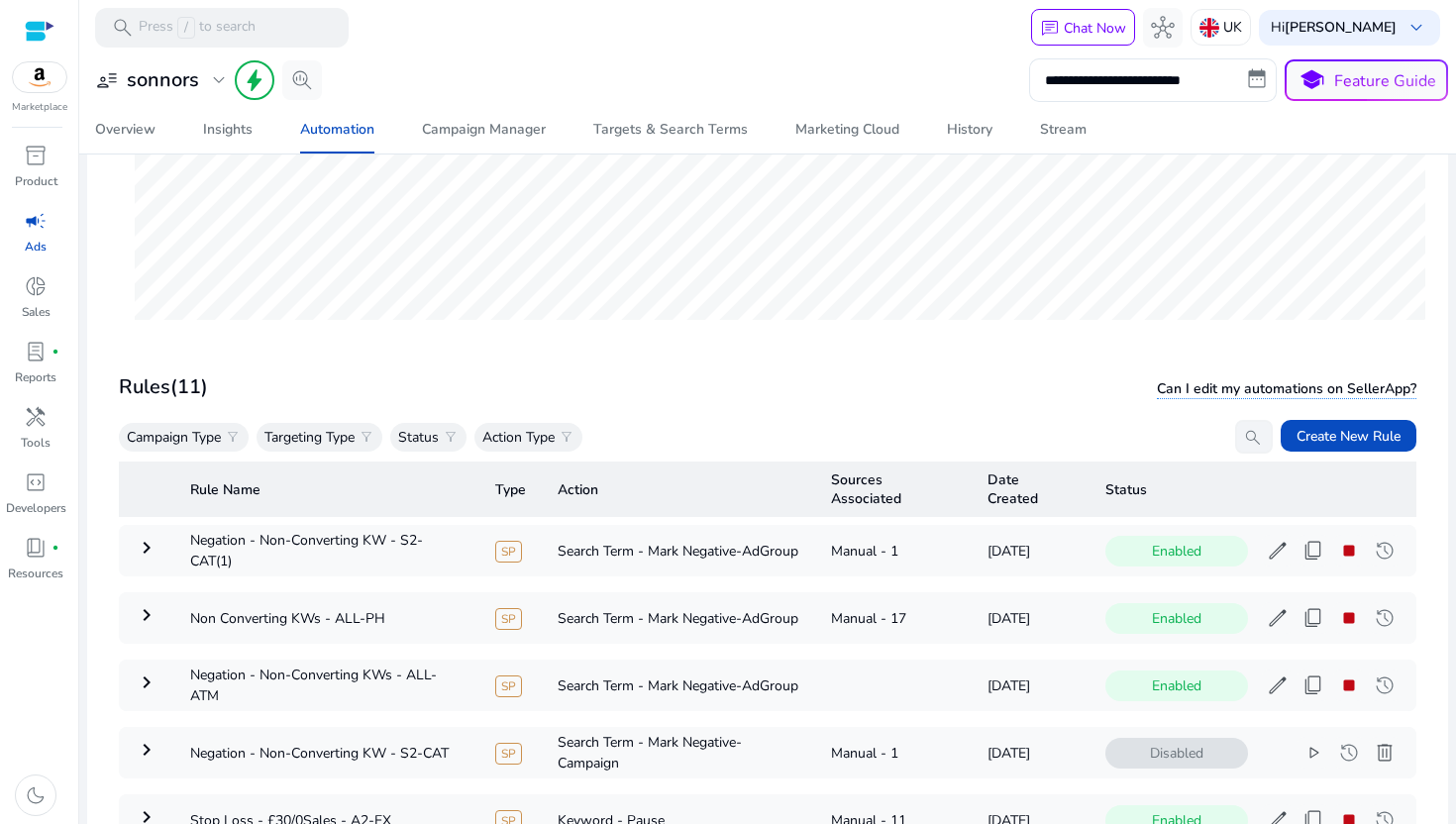 scroll, scrollTop: 574, scrollLeft: 0, axis: vertical 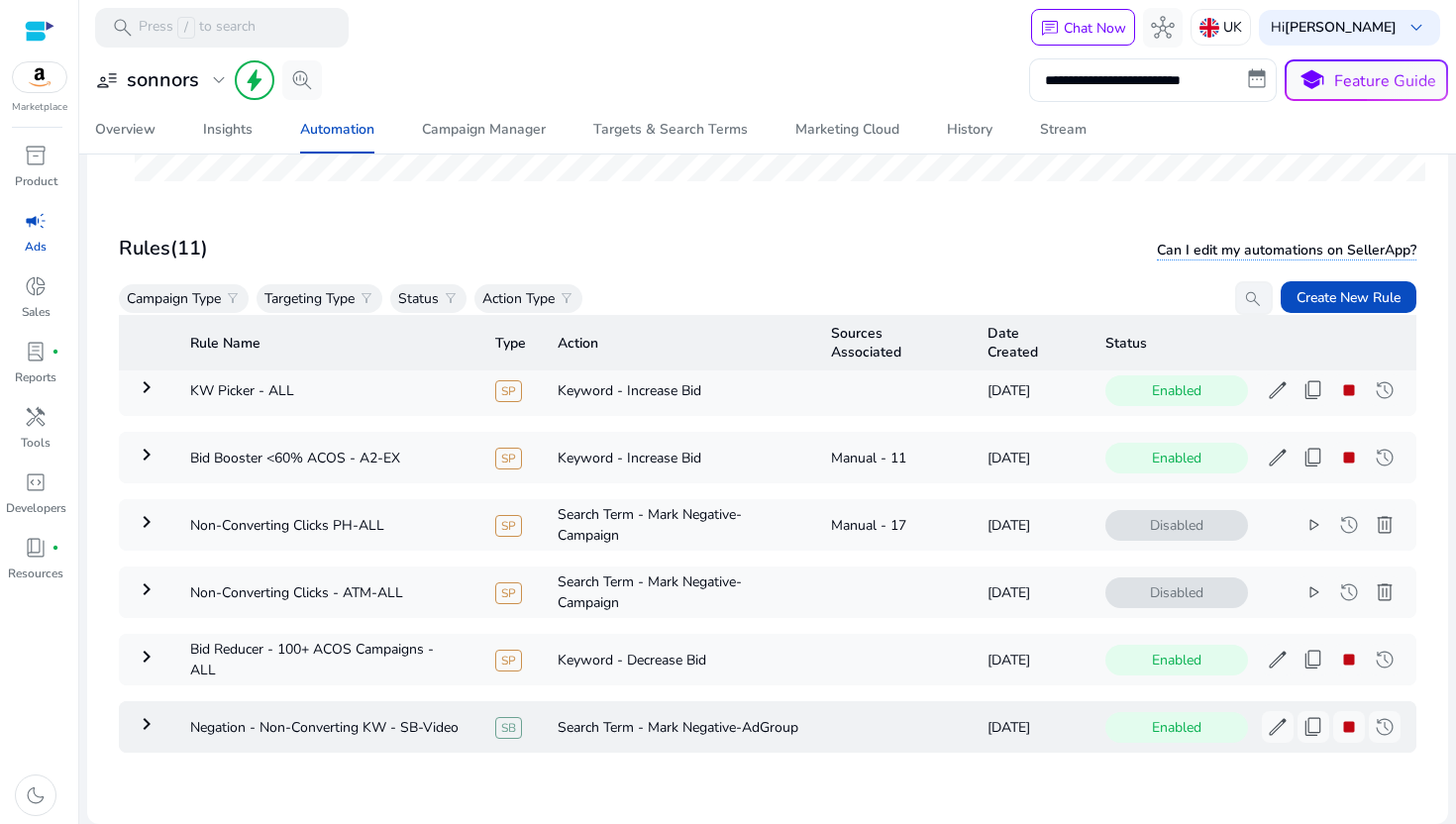 click on "keyboard_arrow_right" at bounding box center [147, 724] 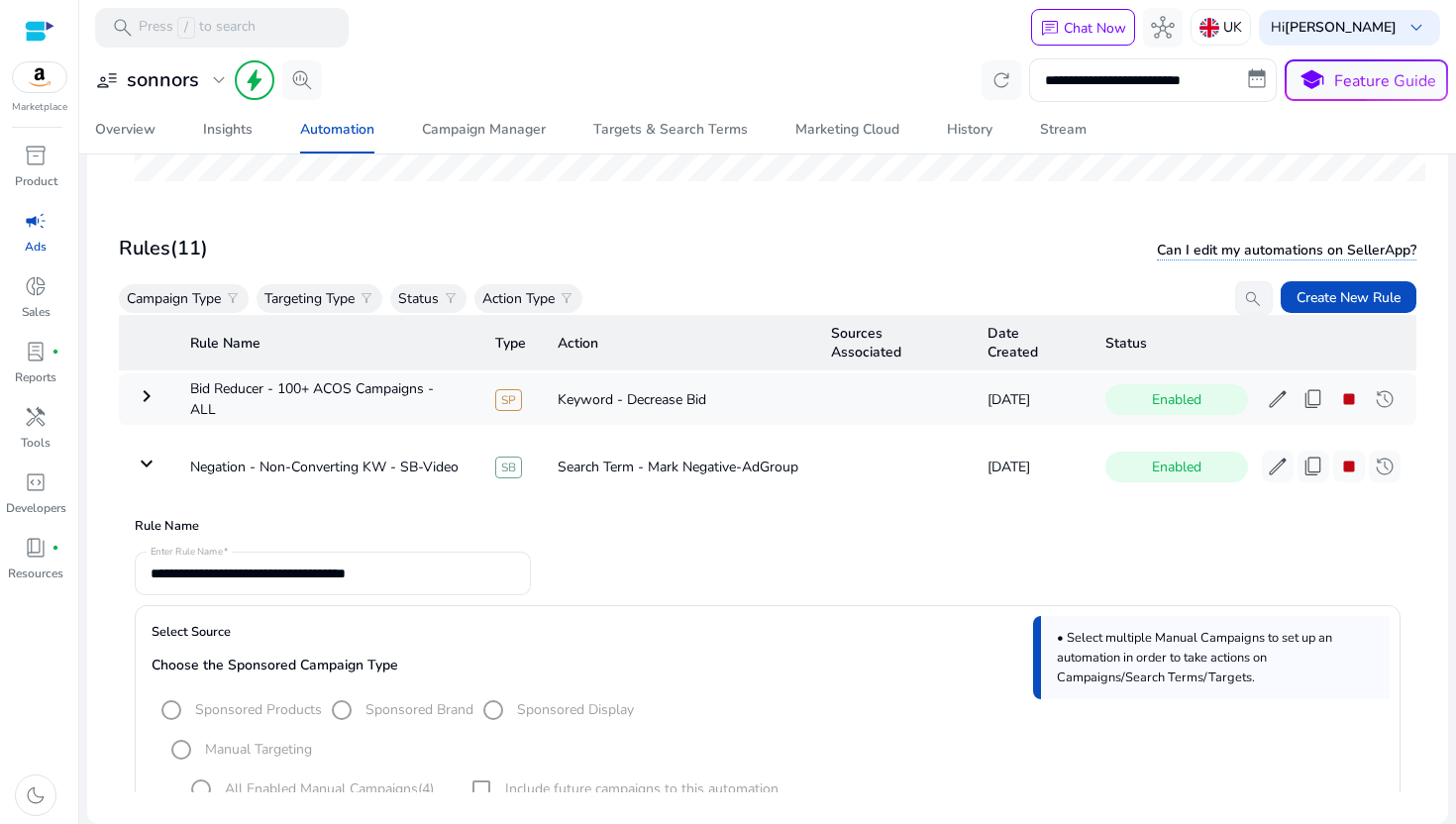 scroll, scrollTop: 594, scrollLeft: 0, axis: vertical 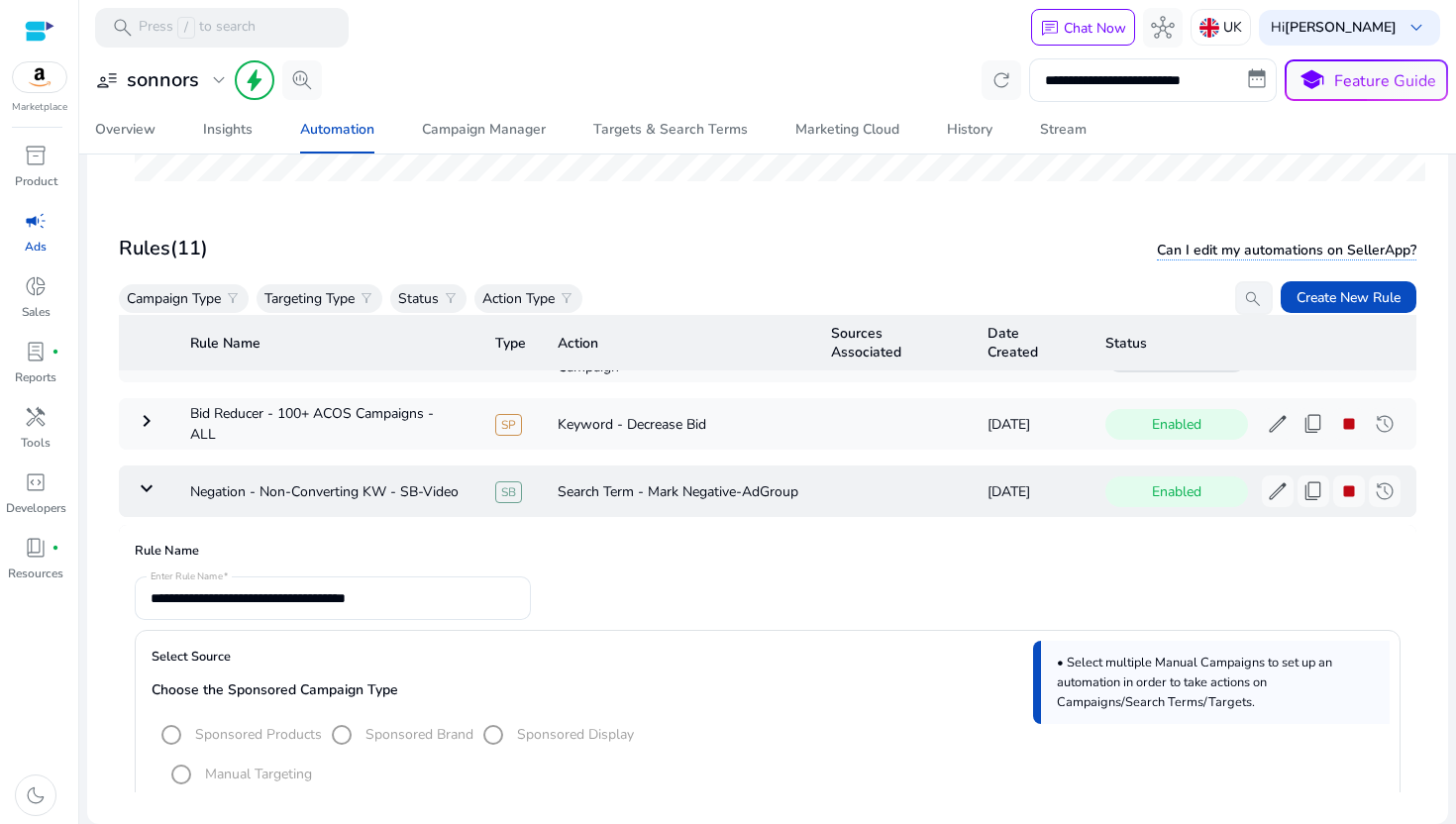 click on "keyboard_arrow_down" at bounding box center [147, 488] 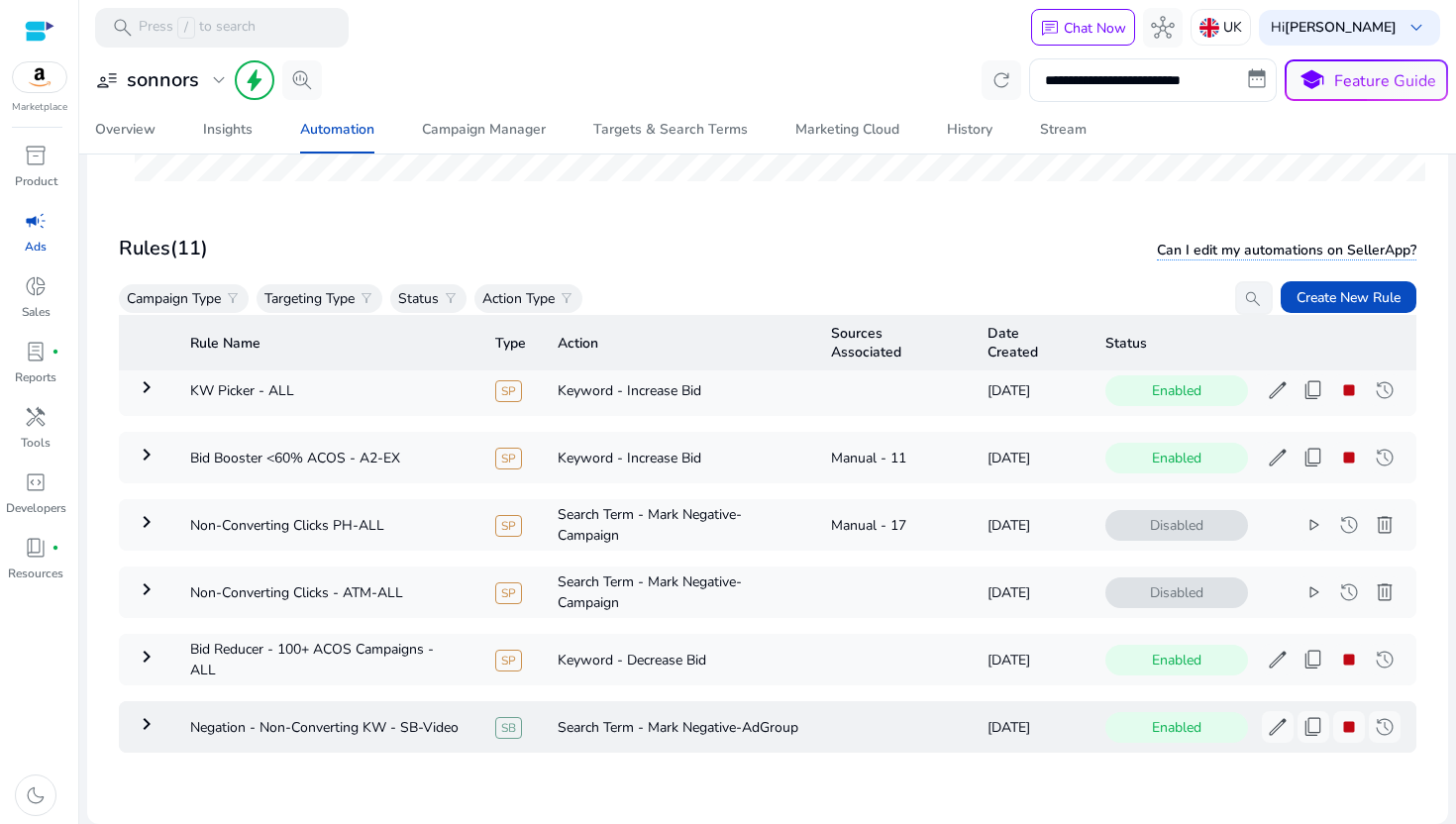 scroll, scrollTop: 374, scrollLeft: 0, axis: vertical 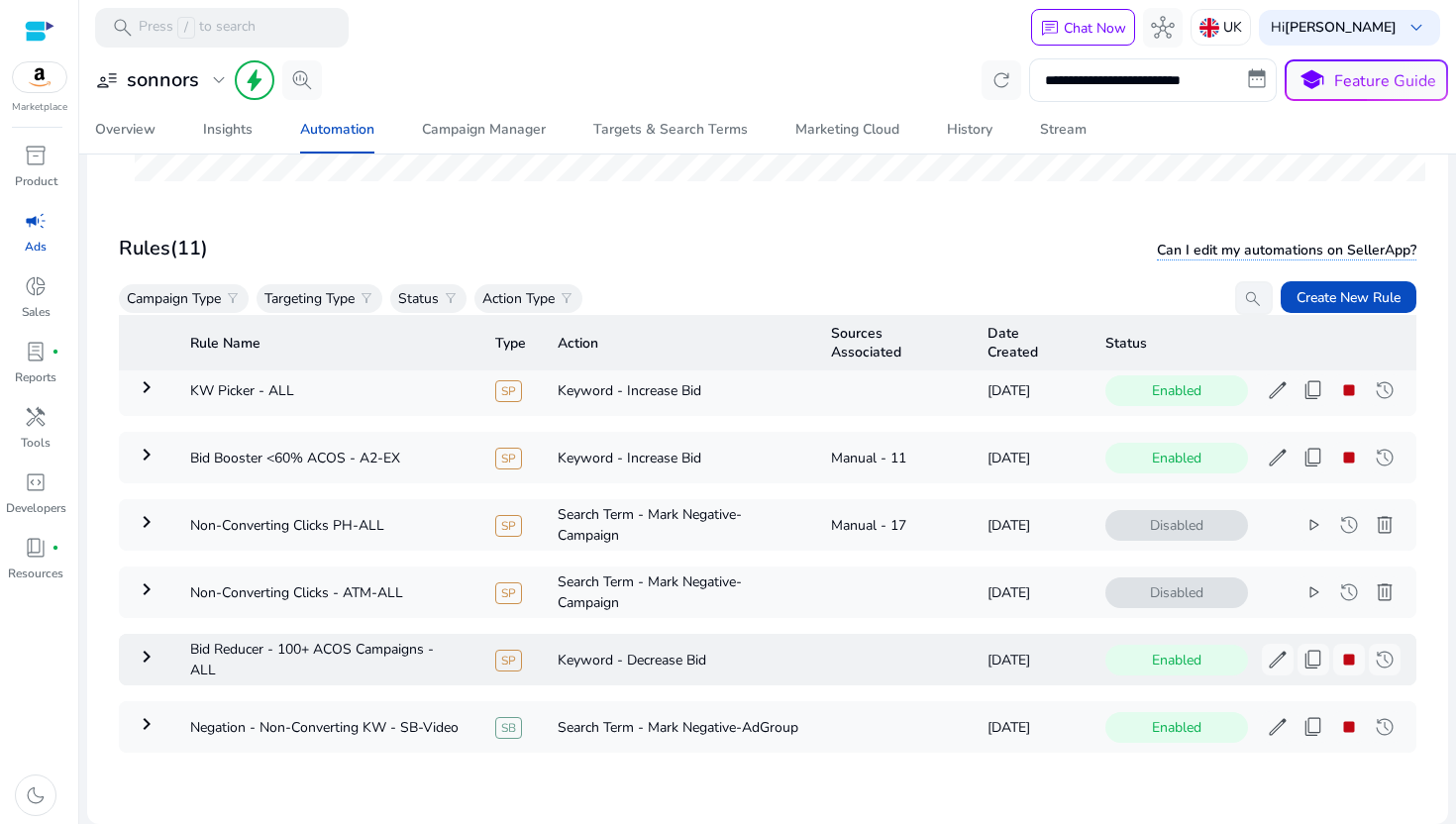 click on "keyboard_arrow_right" at bounding box center (147, 657) 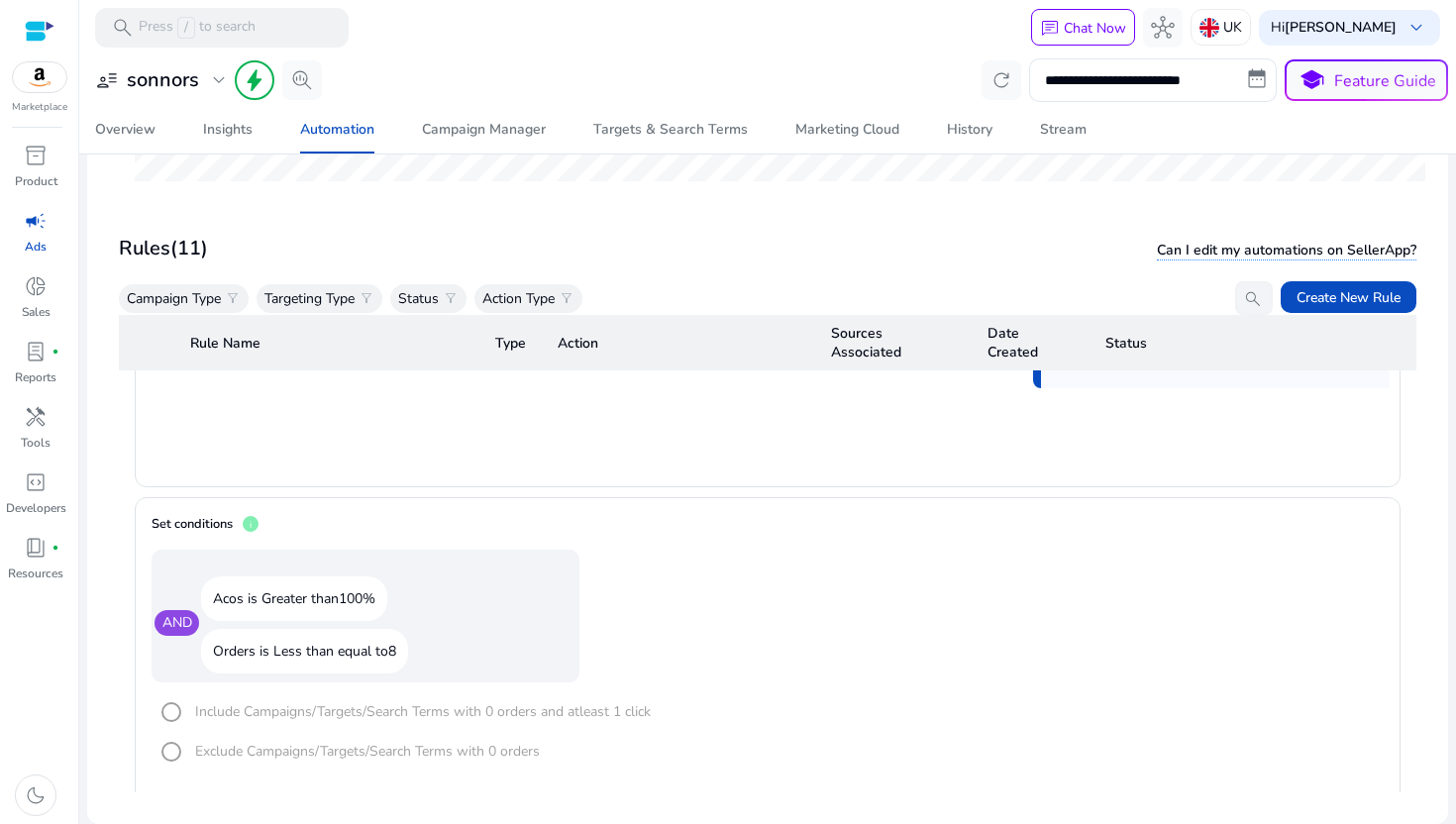 scroll, scrollTop: 997, scrollLeft: 0, axis: vertical 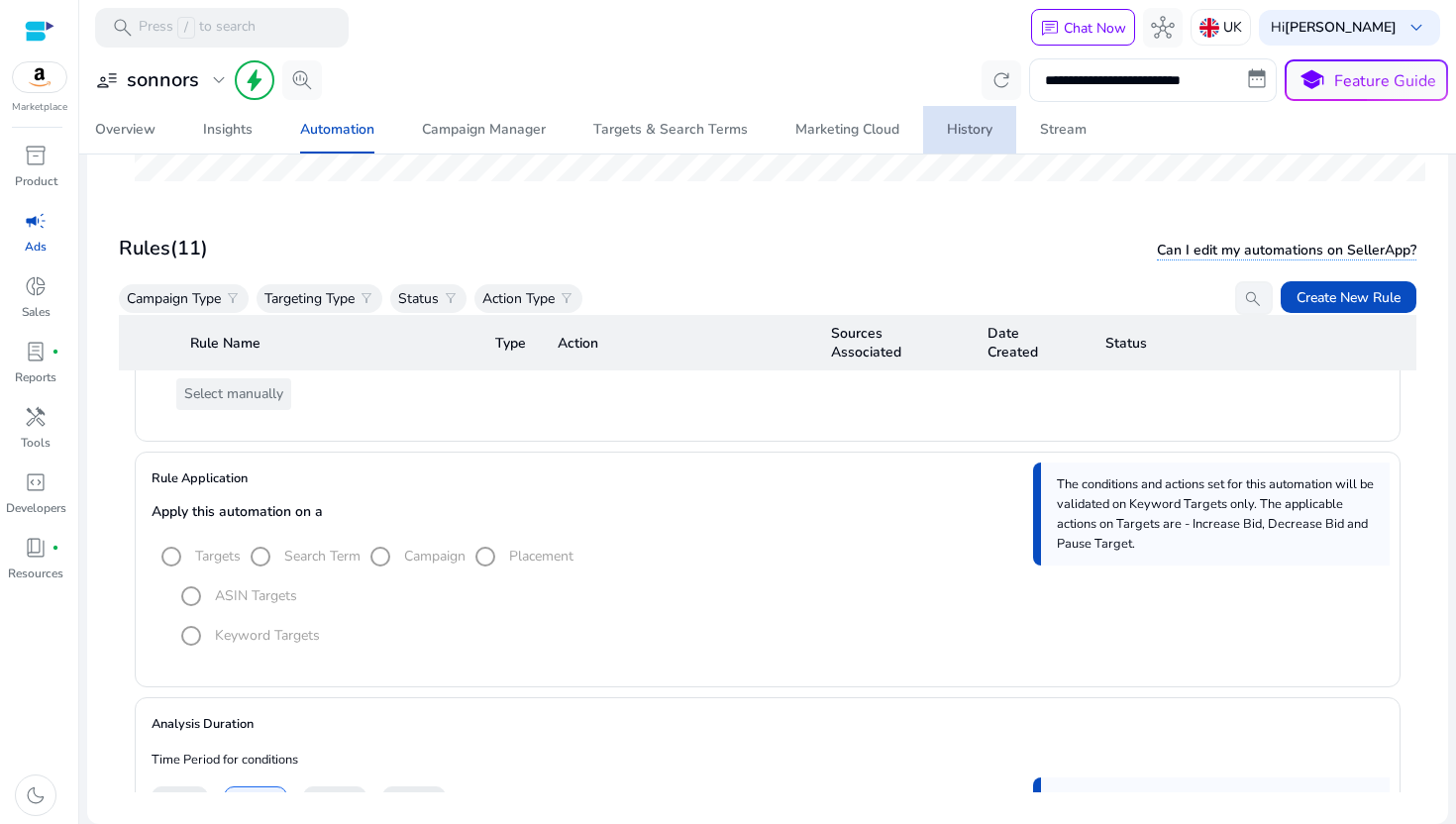 click on "History" at bounding box center [970, 130] 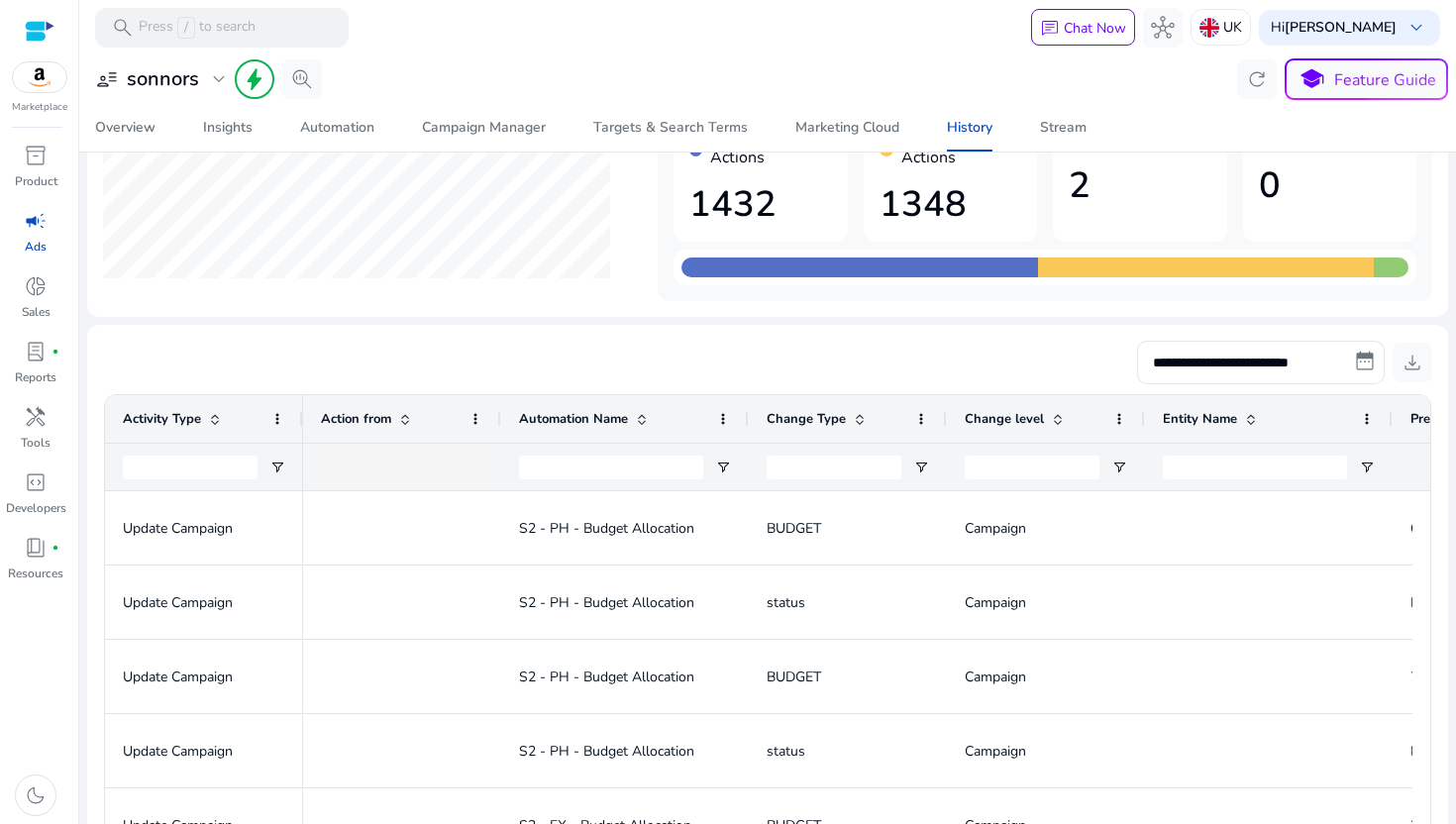 scroll, scrollTop: 247, scrollLeft: 0, axis: vertical 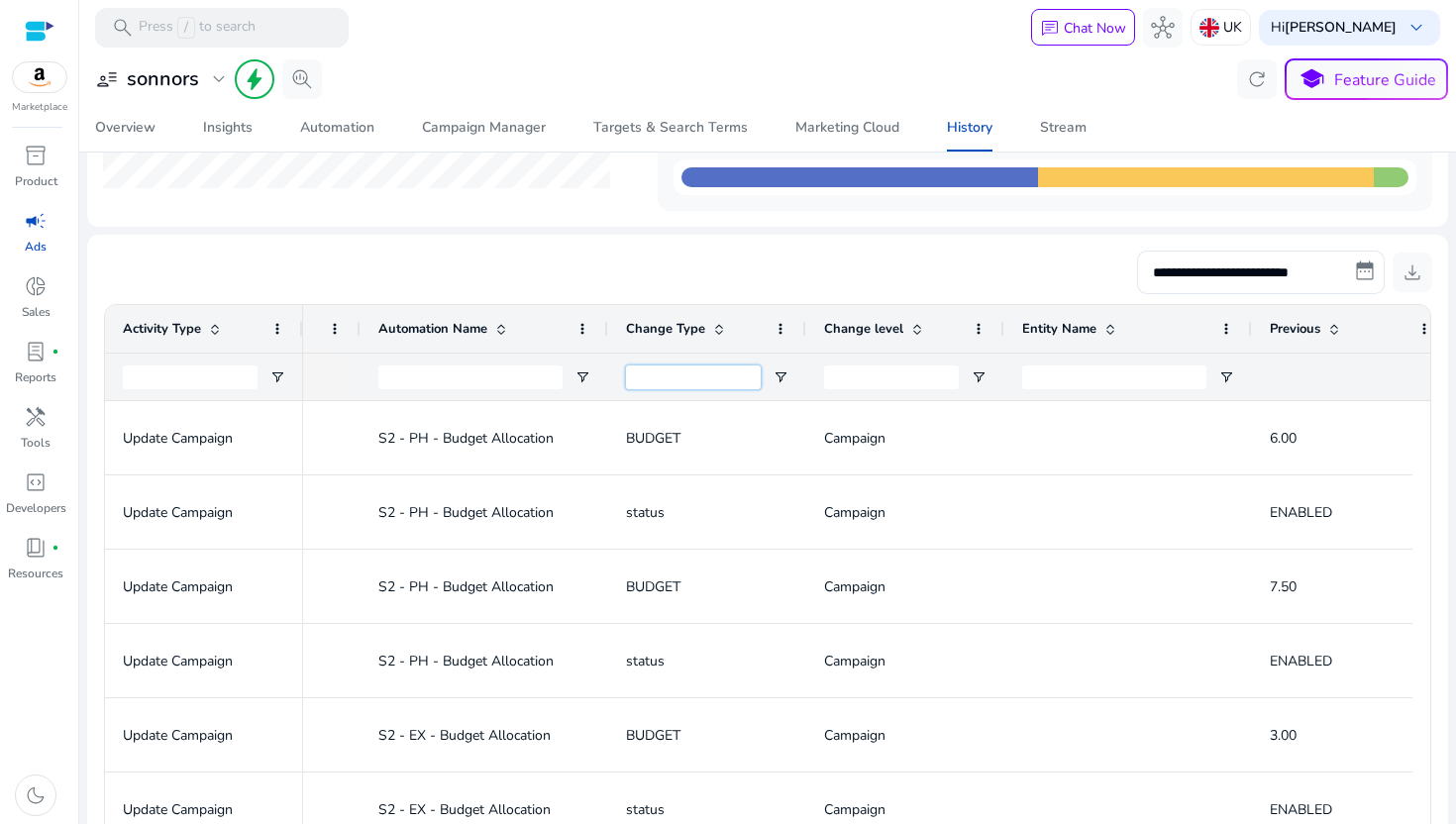 click at bounding box center (693, 377) 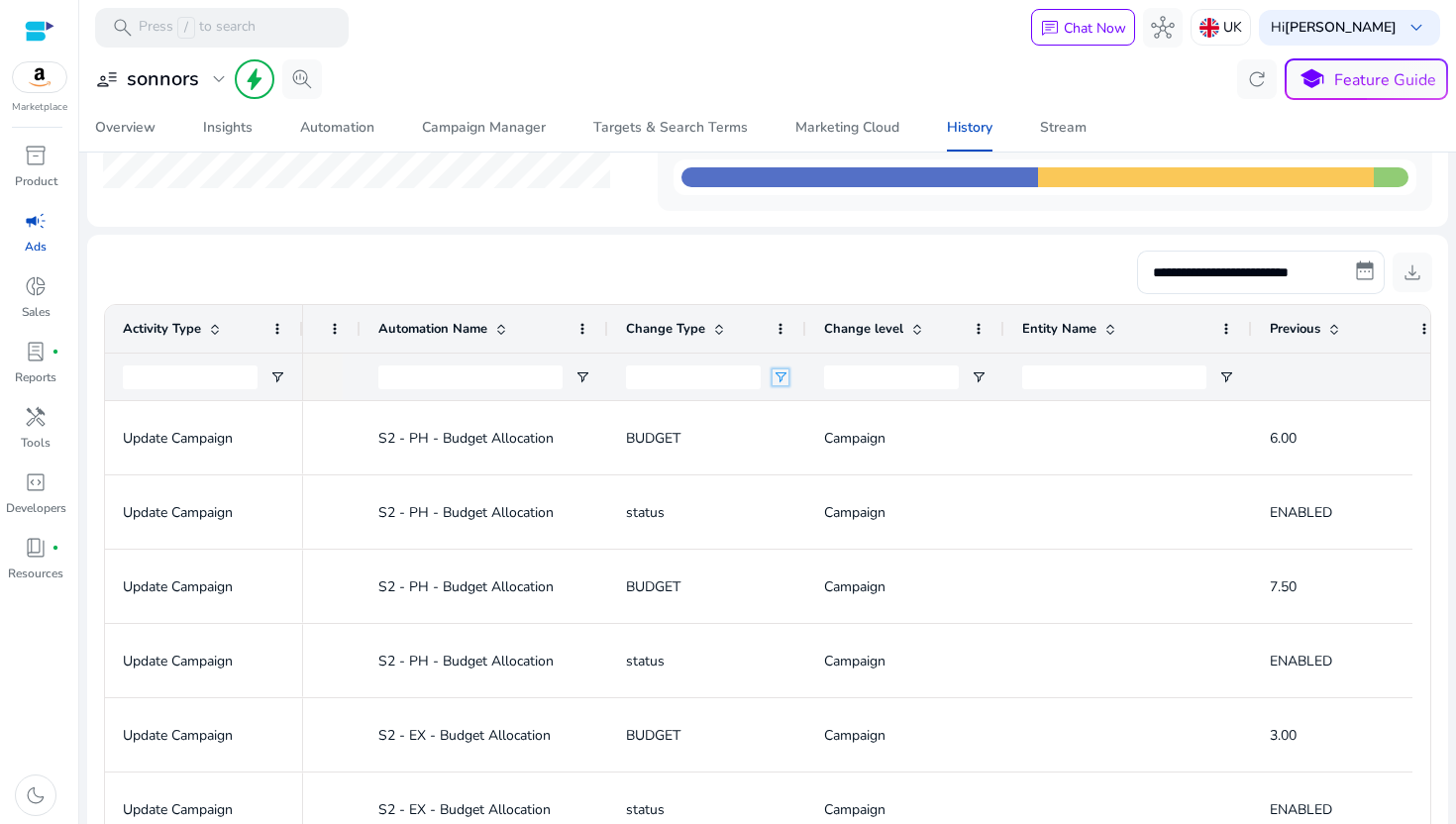 click 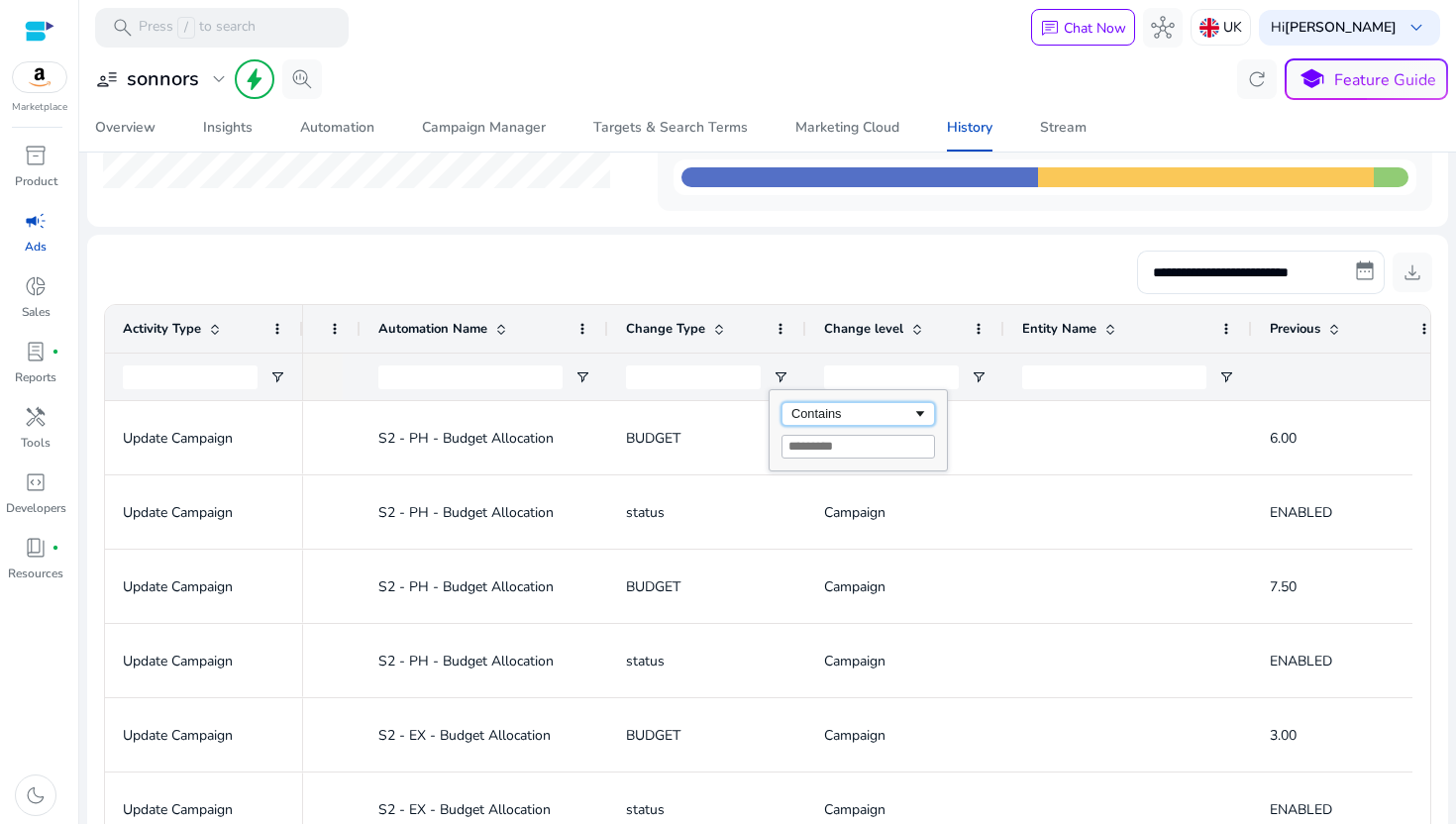 click on "Contains" 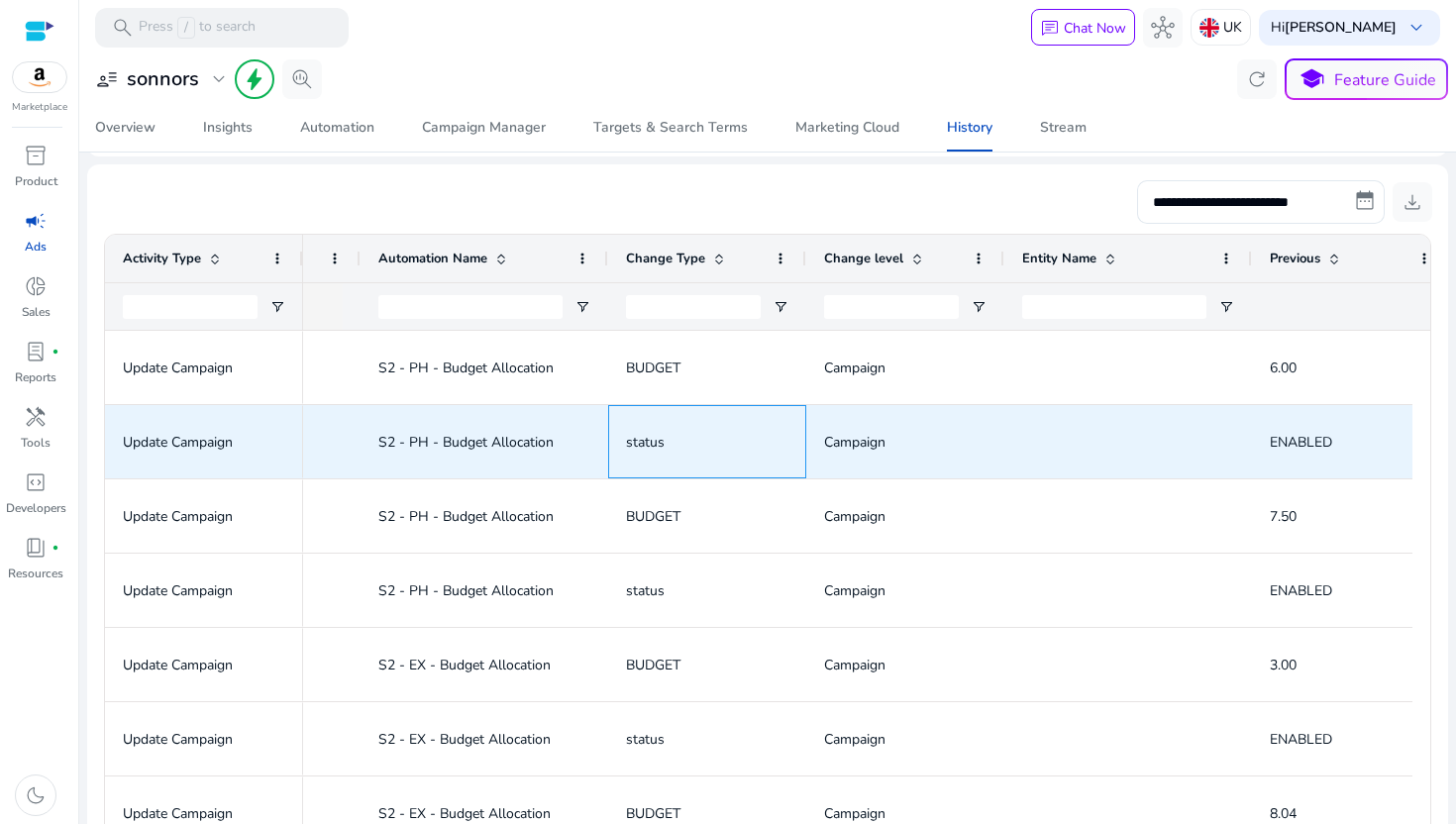 click on "status" 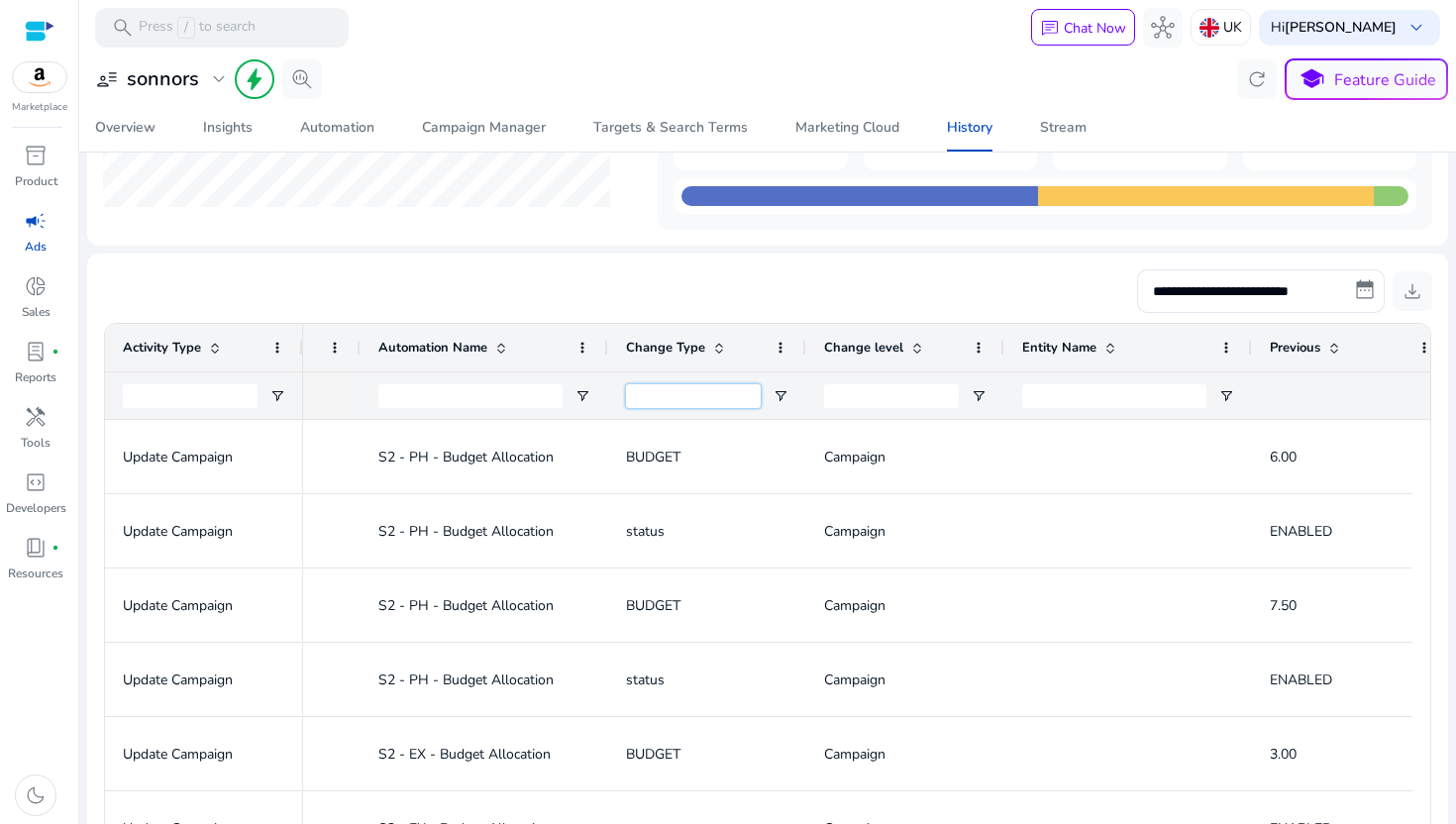 click at bounding box center [693, 396] 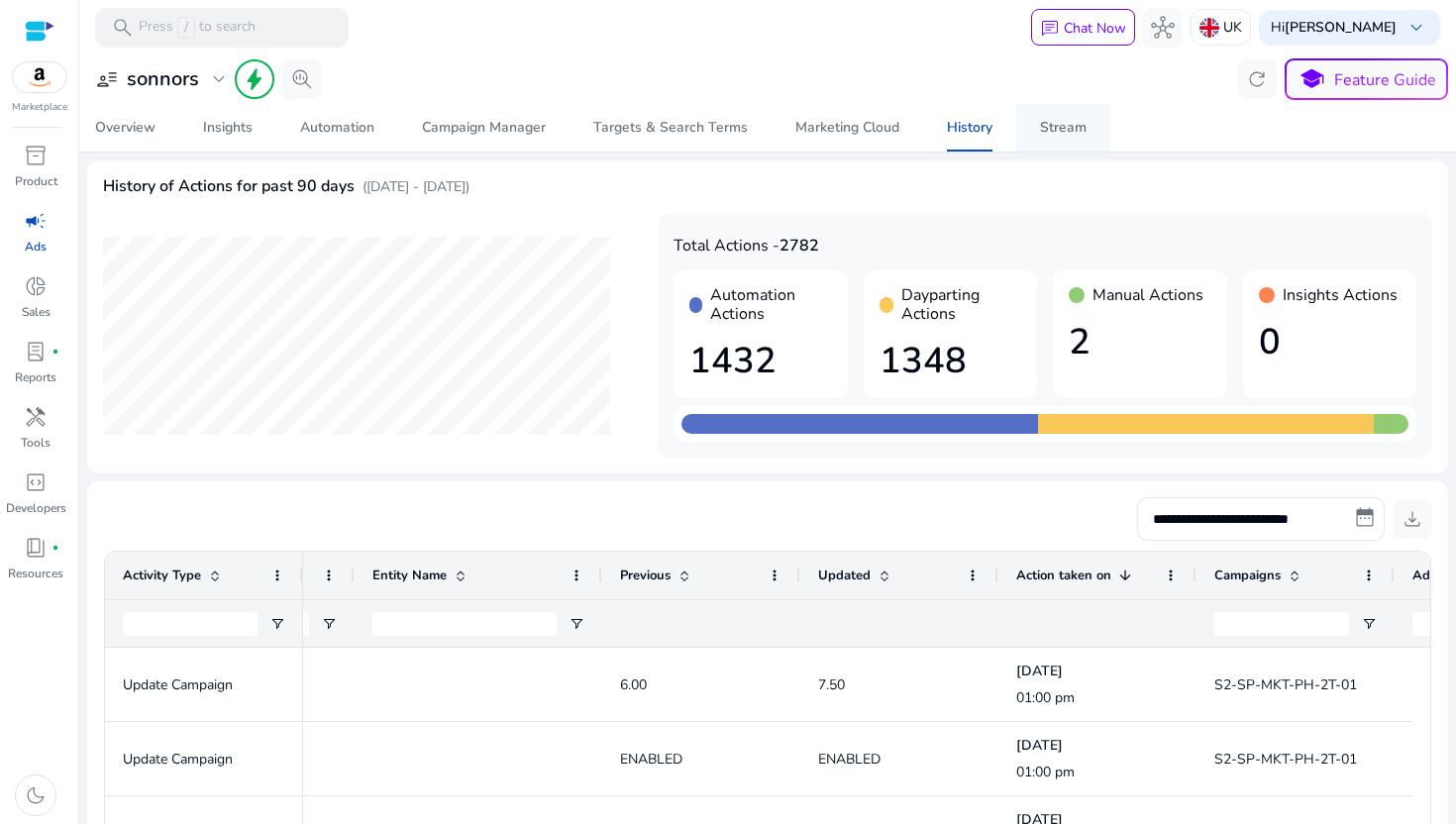 click on "Stream" at bounding box center (1063, 128) 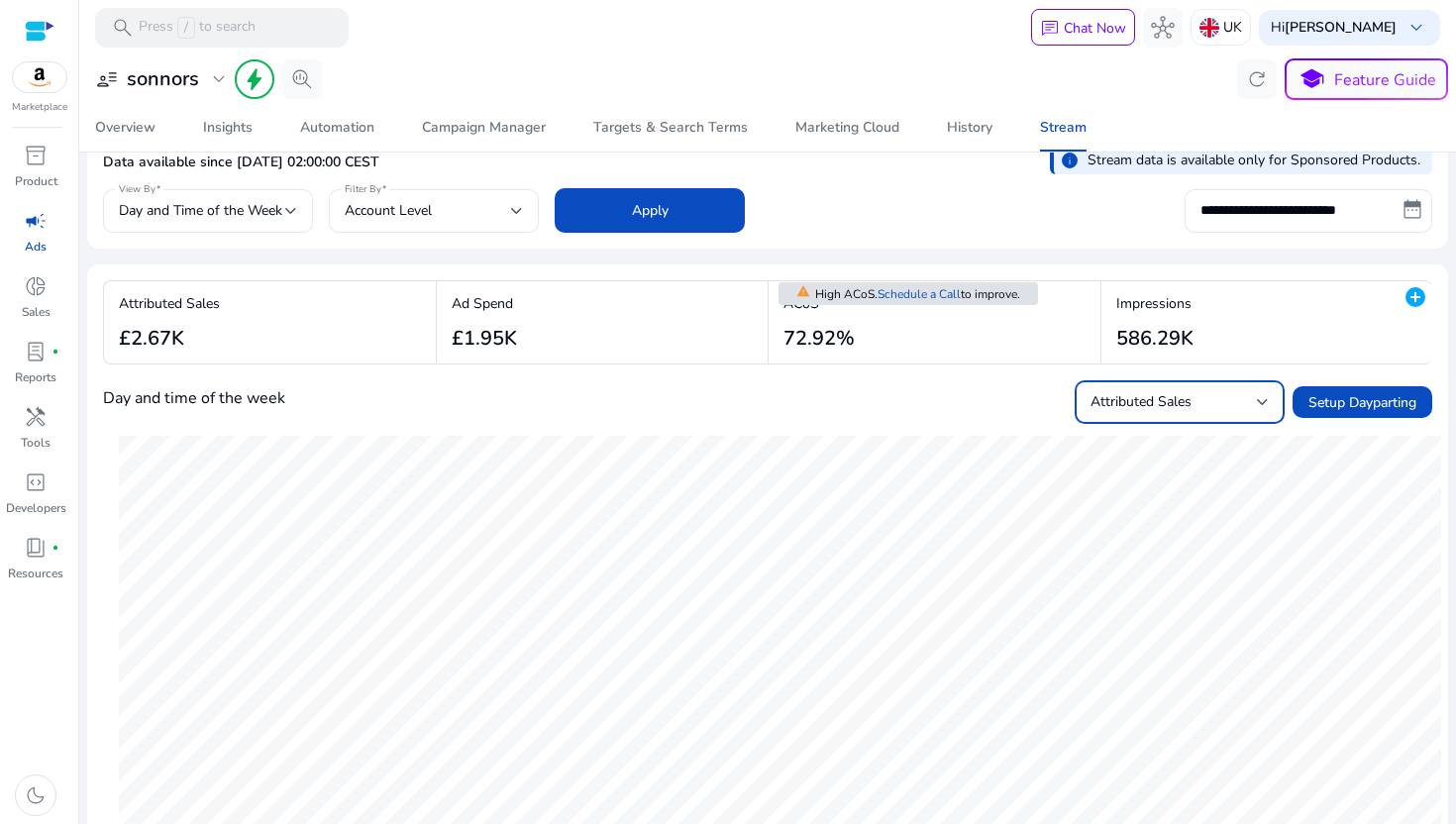 click on "Attributed Sales" at bounding box center (1141, 401) 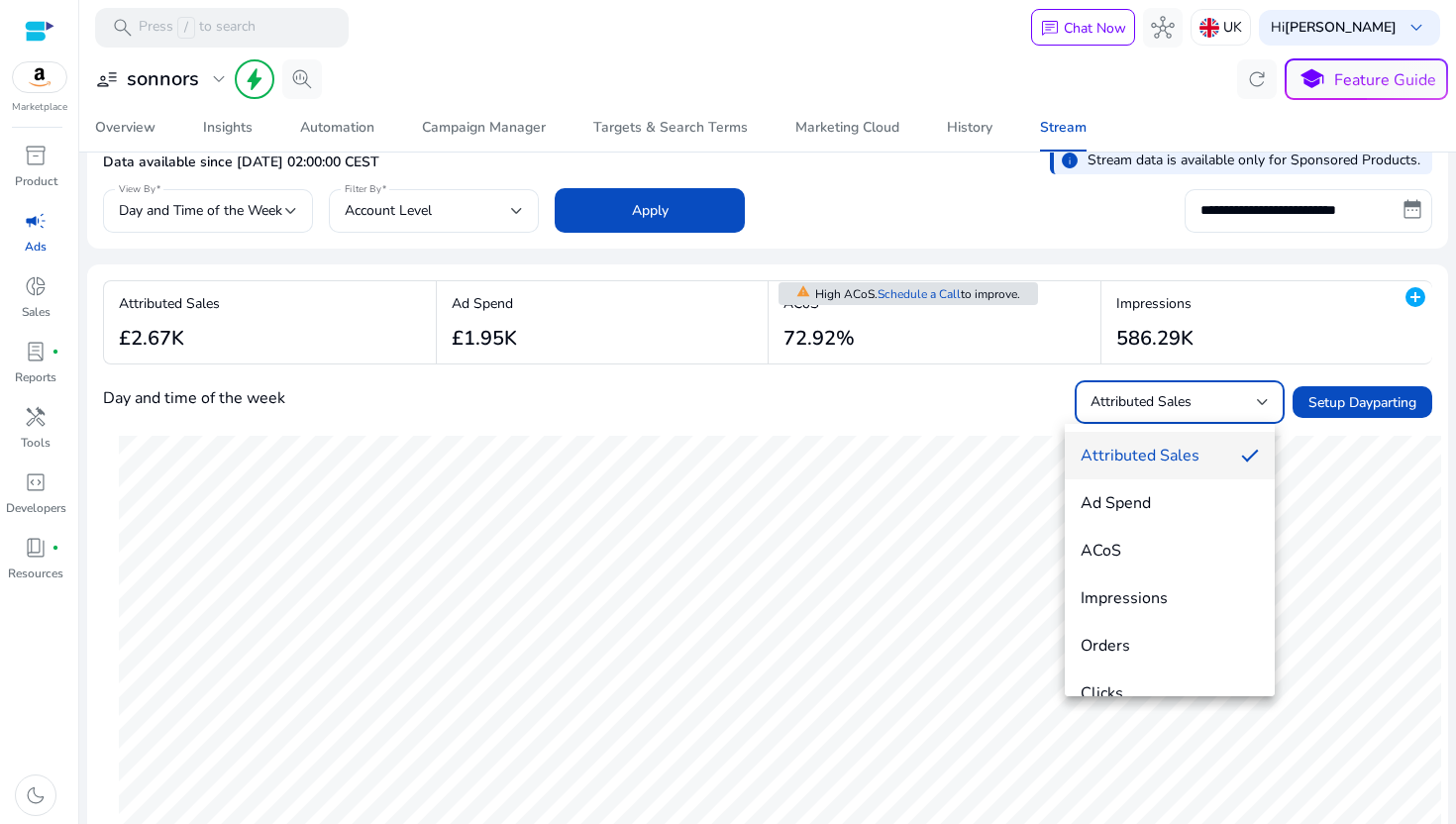 click at bounding box center (728, 412) 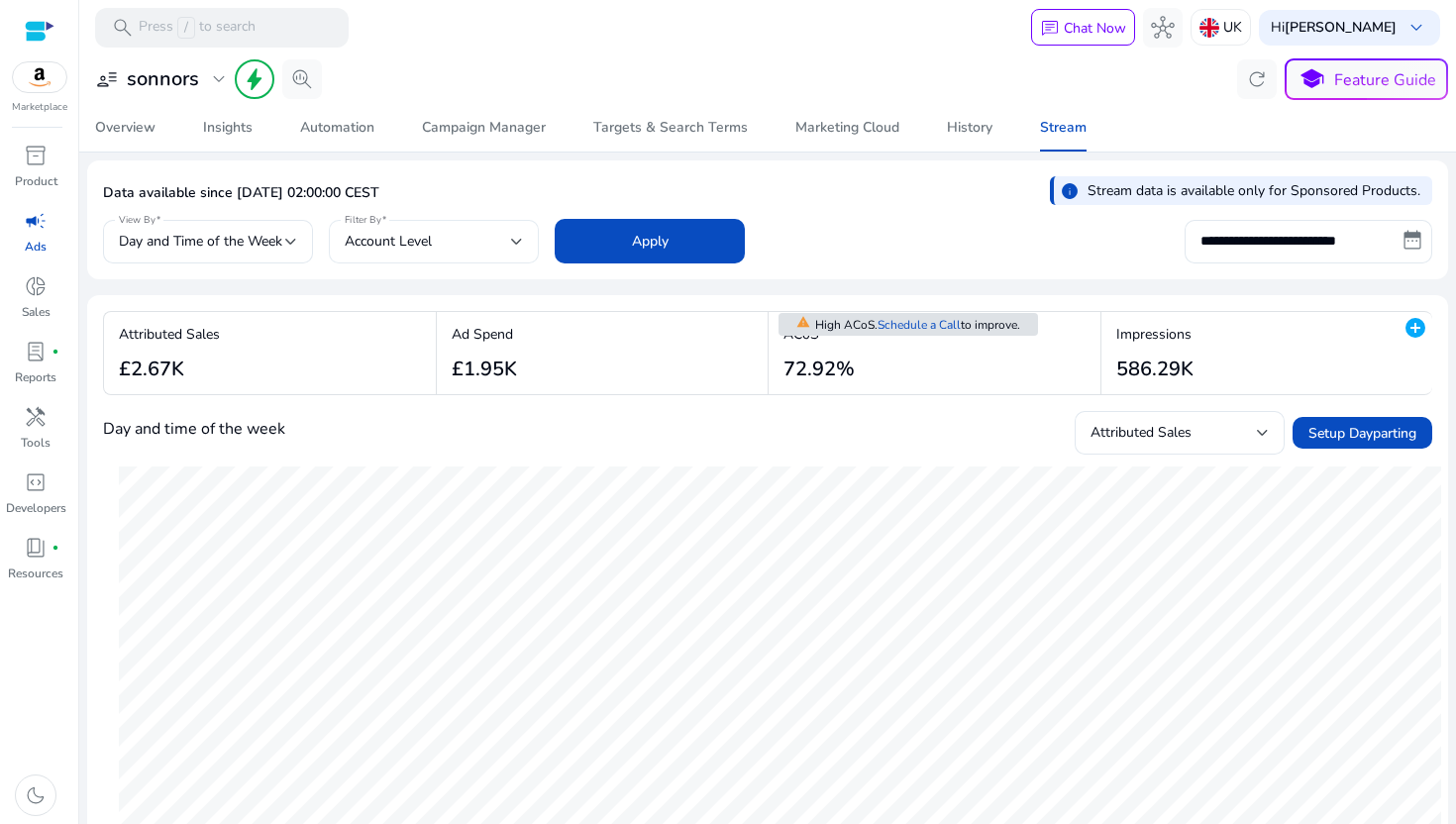click on "Account Level" at bounding box center (428, 242) 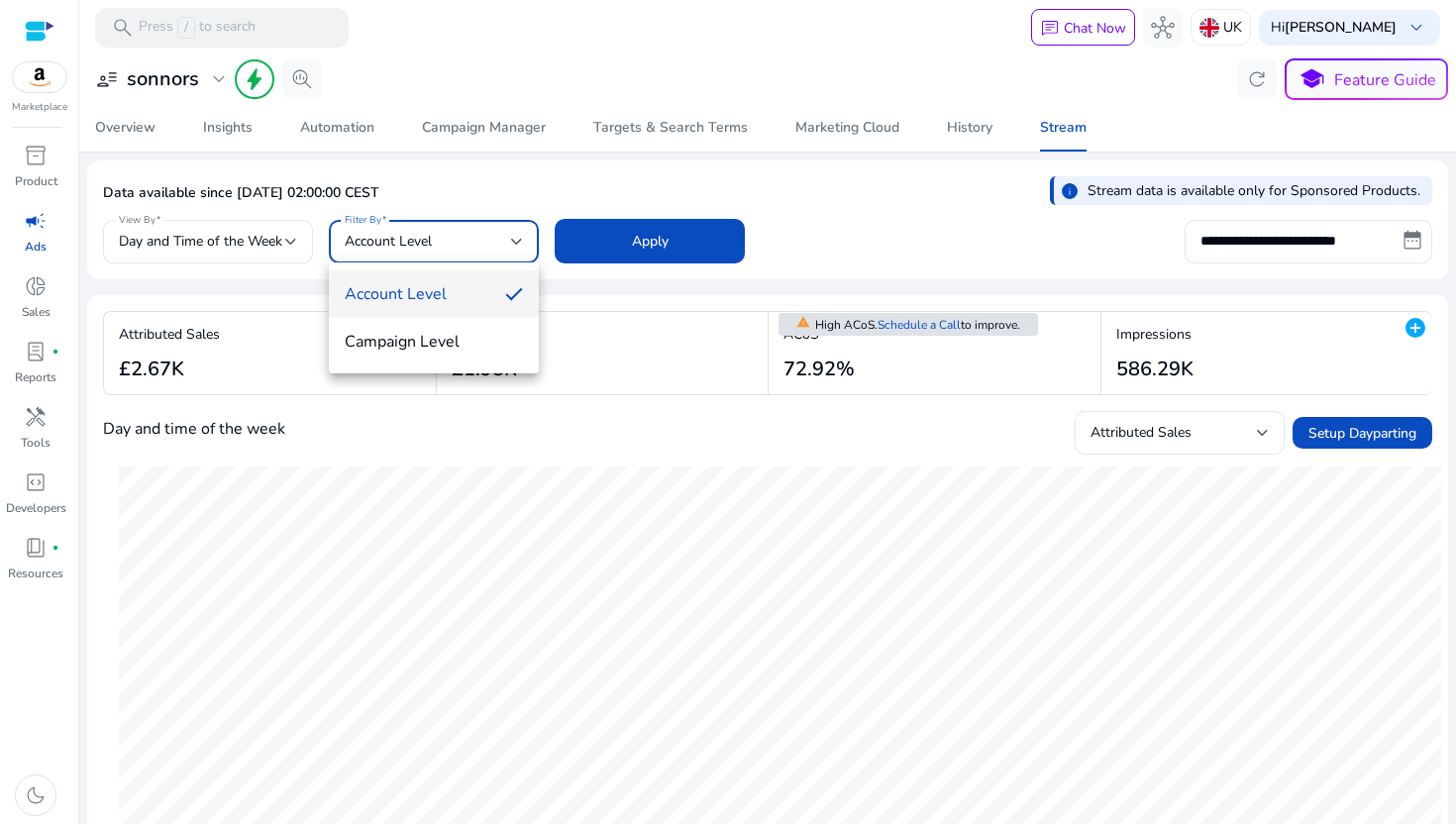 click at bounding box center [728, 412] 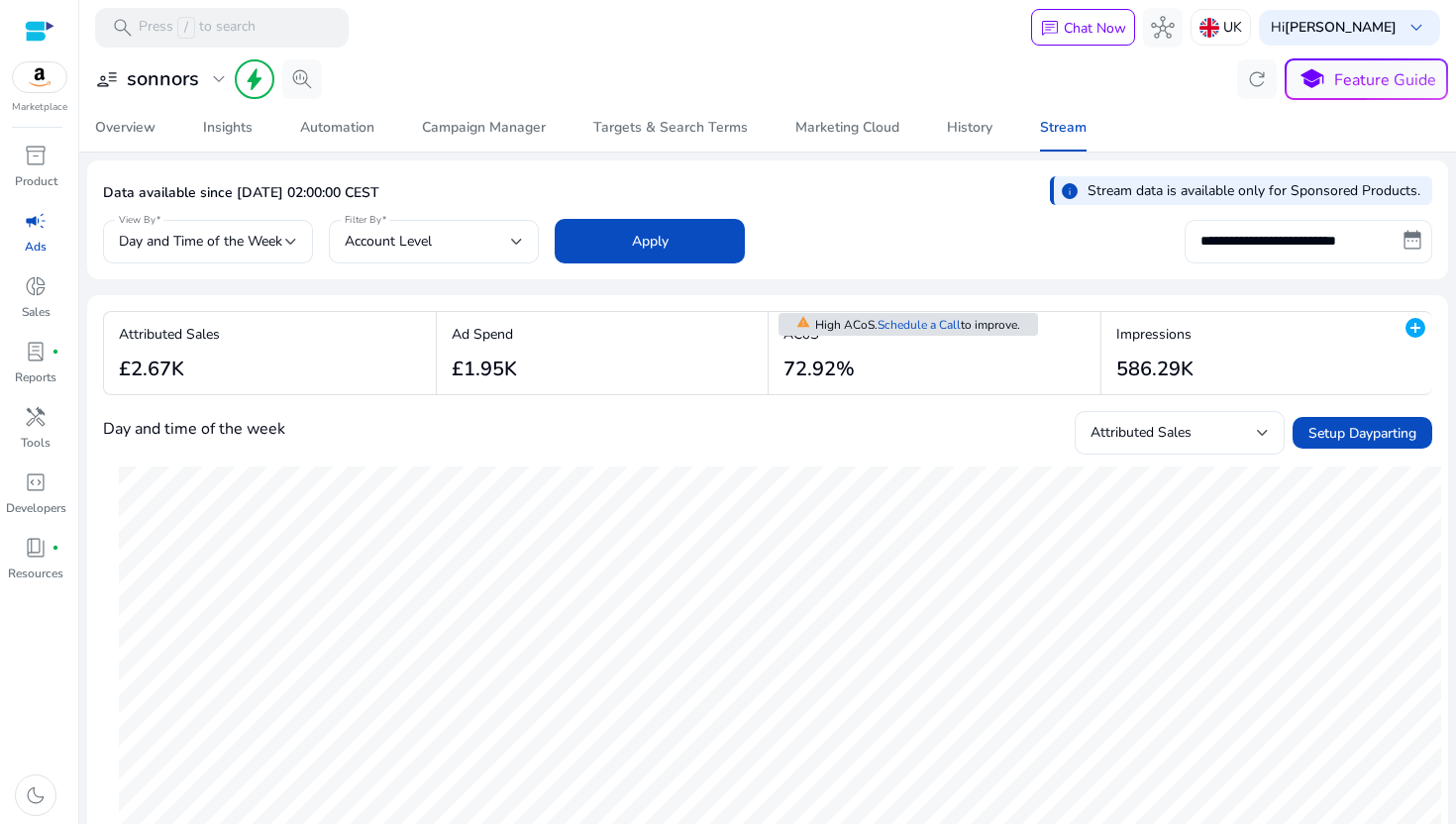 click on "**********" at bounding box center [1308, 242] 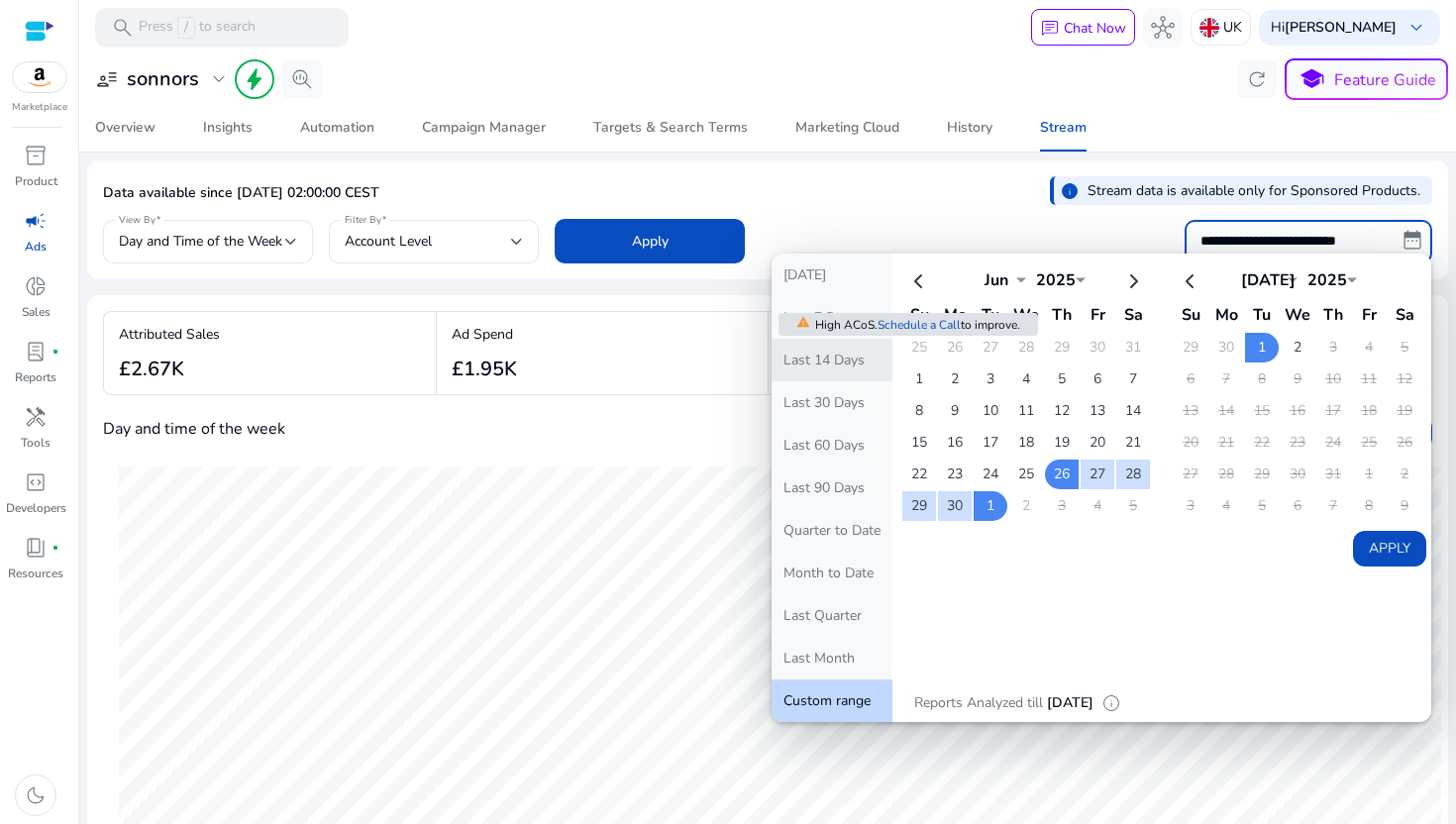 click on "Last 14 Days" 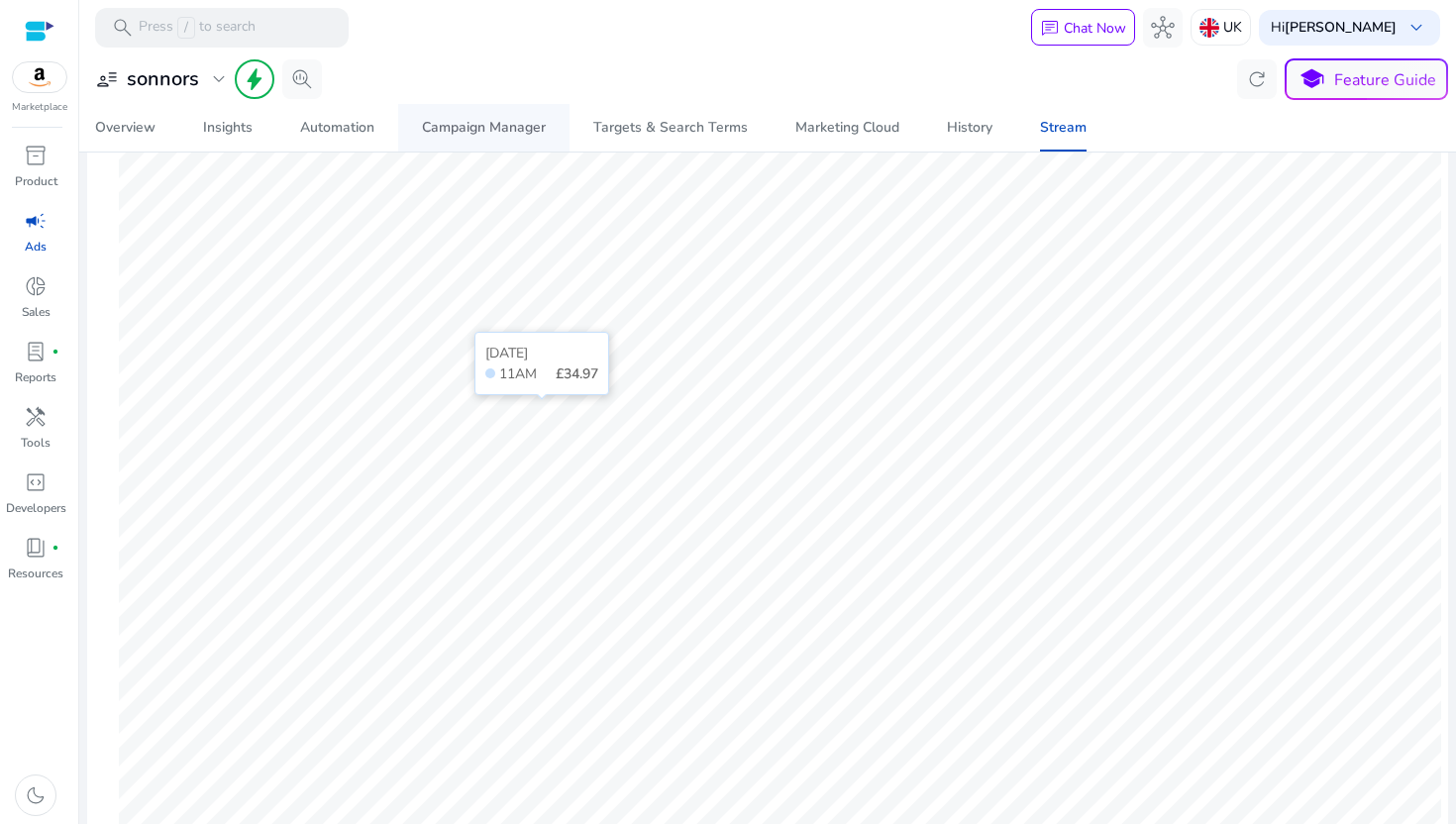scroll, scrollTop: 643, scrollLeft: 0, axis: vertical 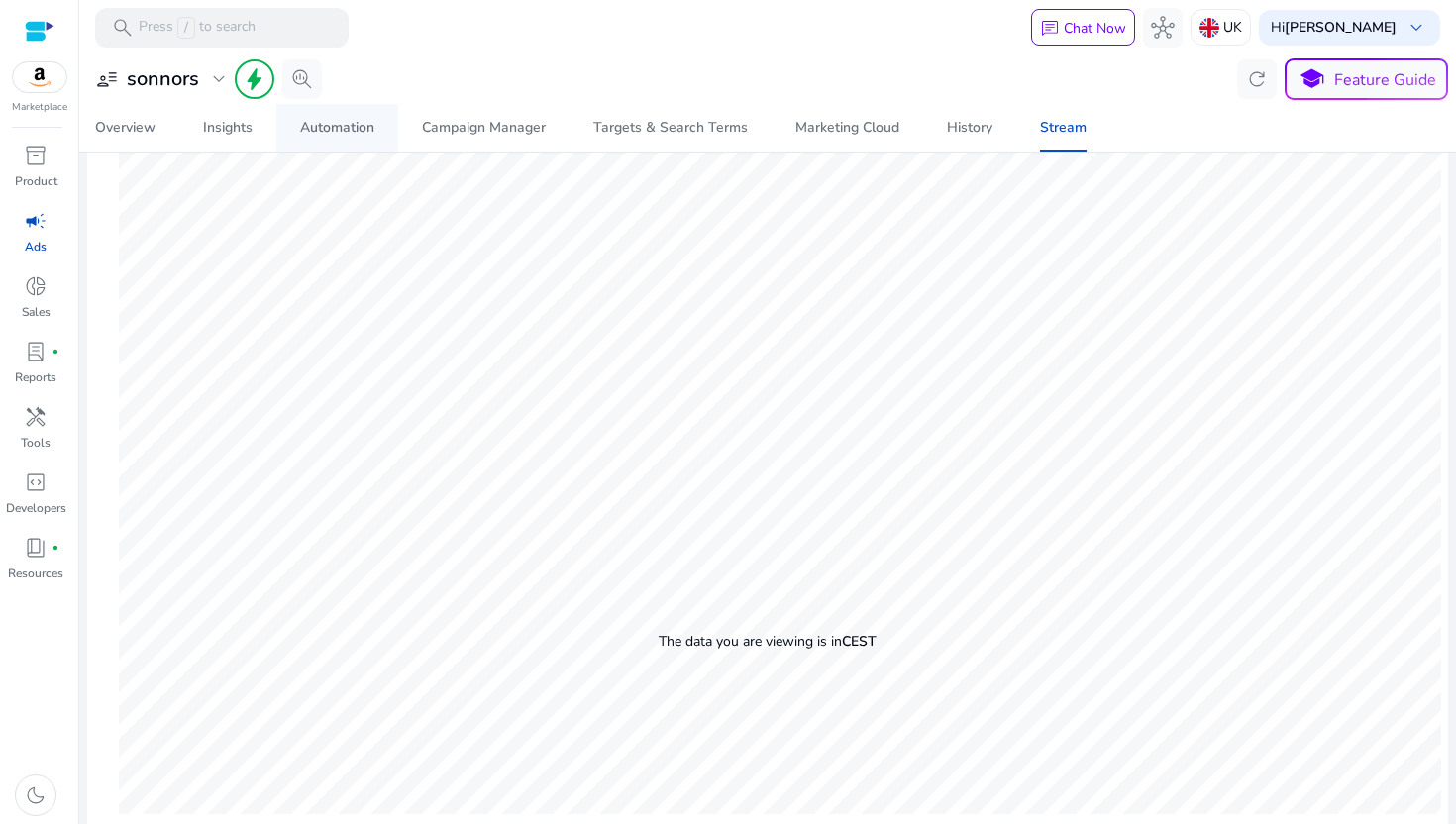 click on "Automation" at bounding box center (337, 128) 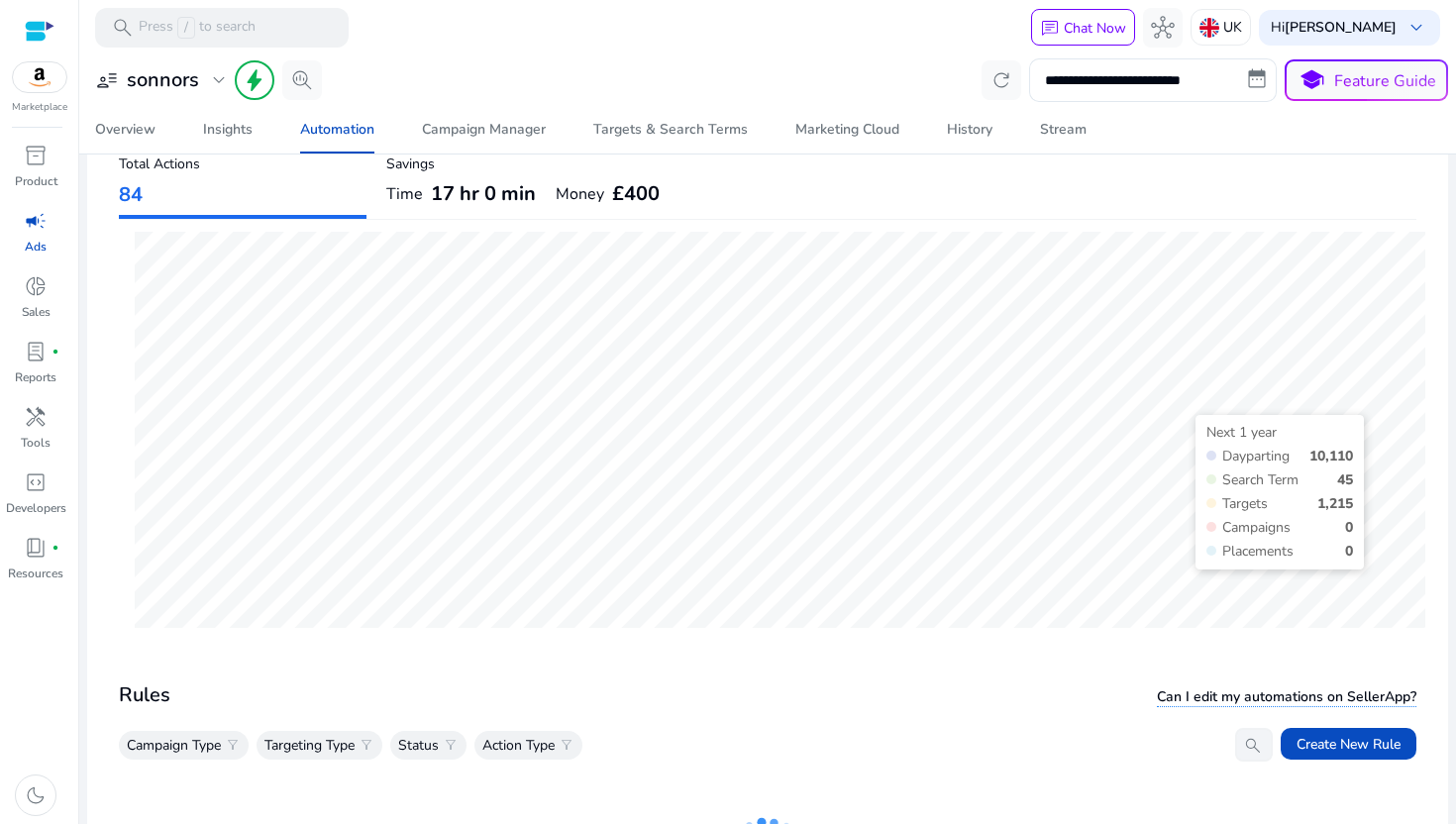 scroll, scrollTop: 226, scrollLeft: 0, axis: vertical 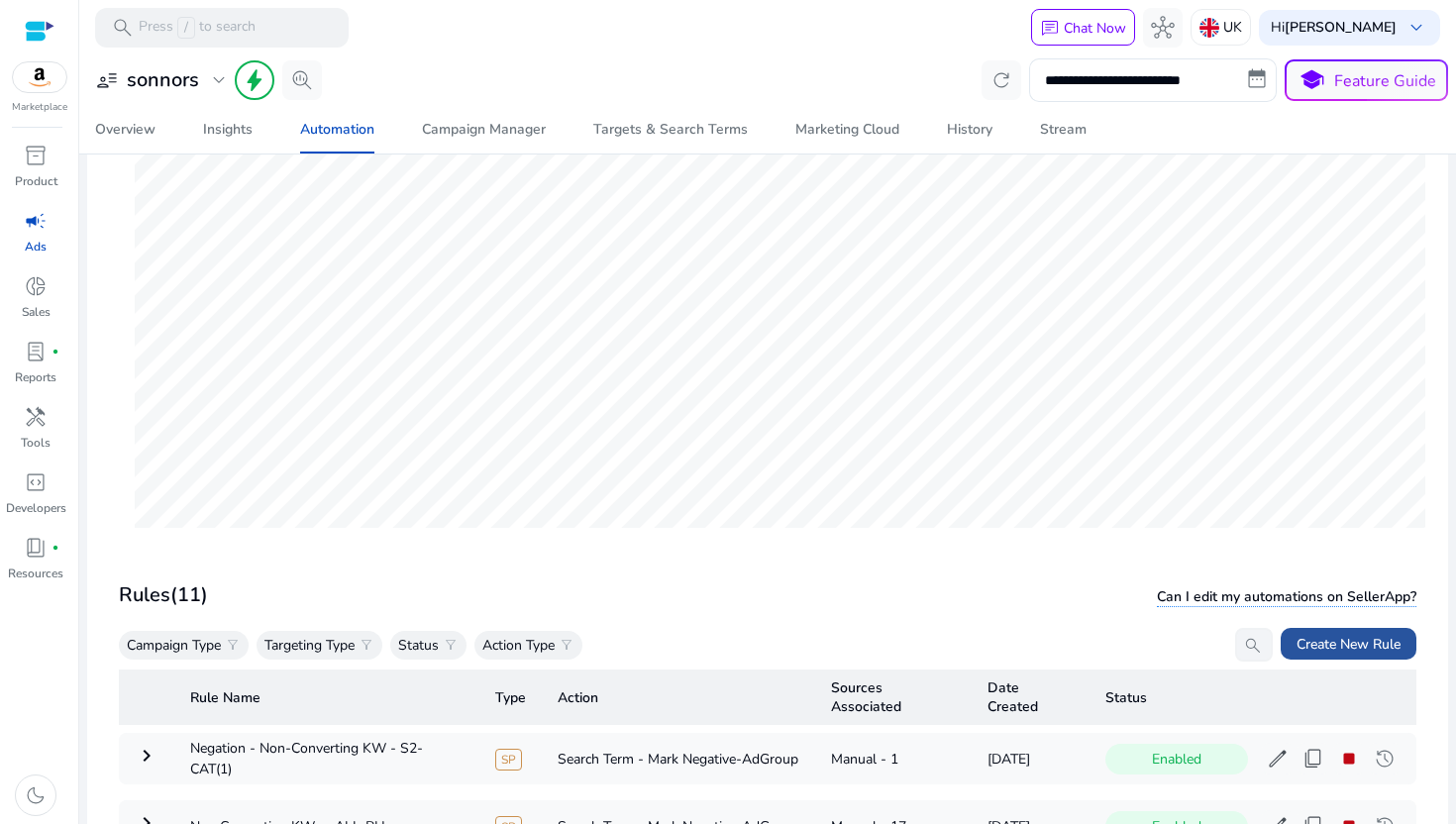 click 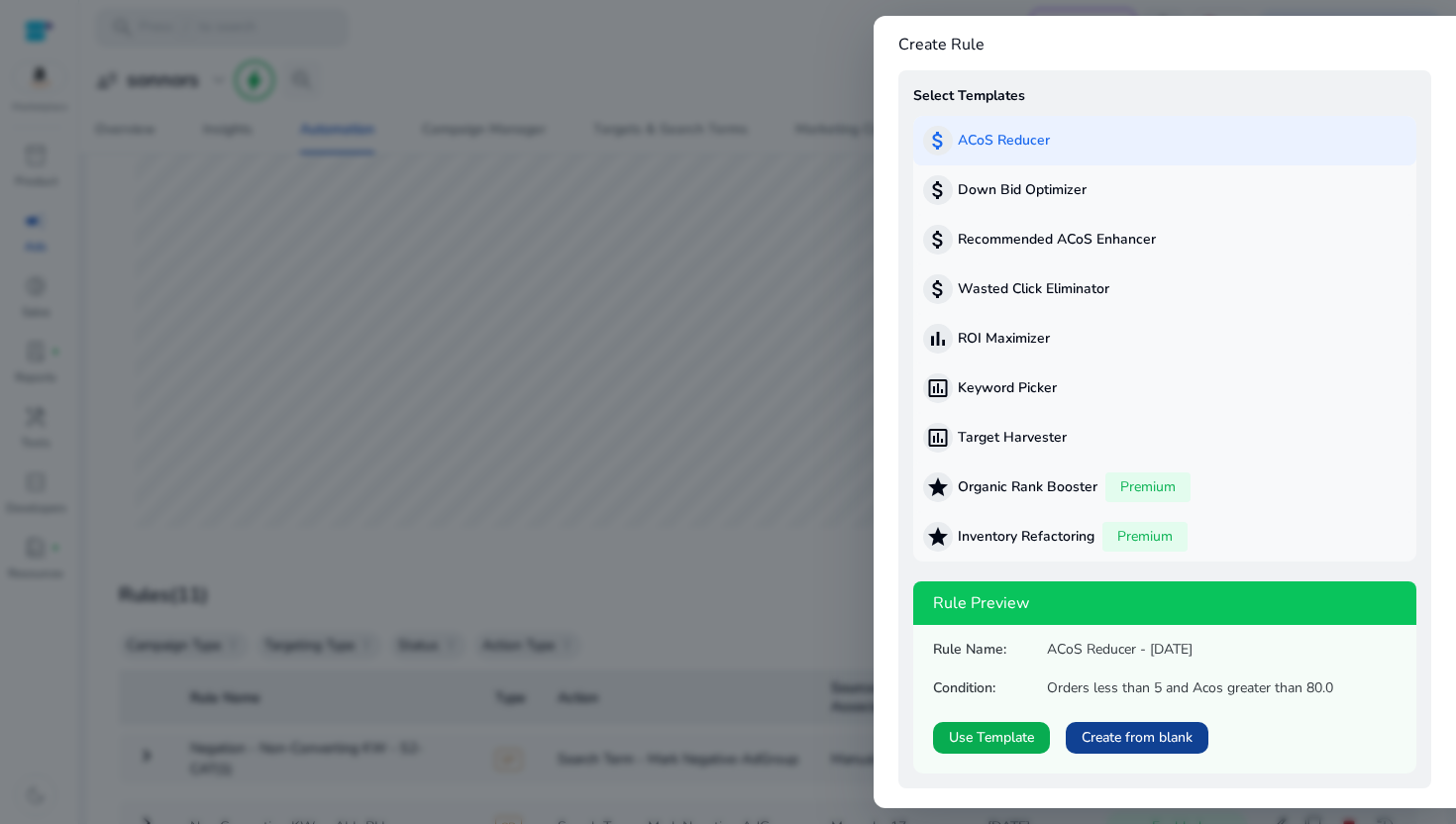 click on "Create from blank" at bounding box center (1137, 737) 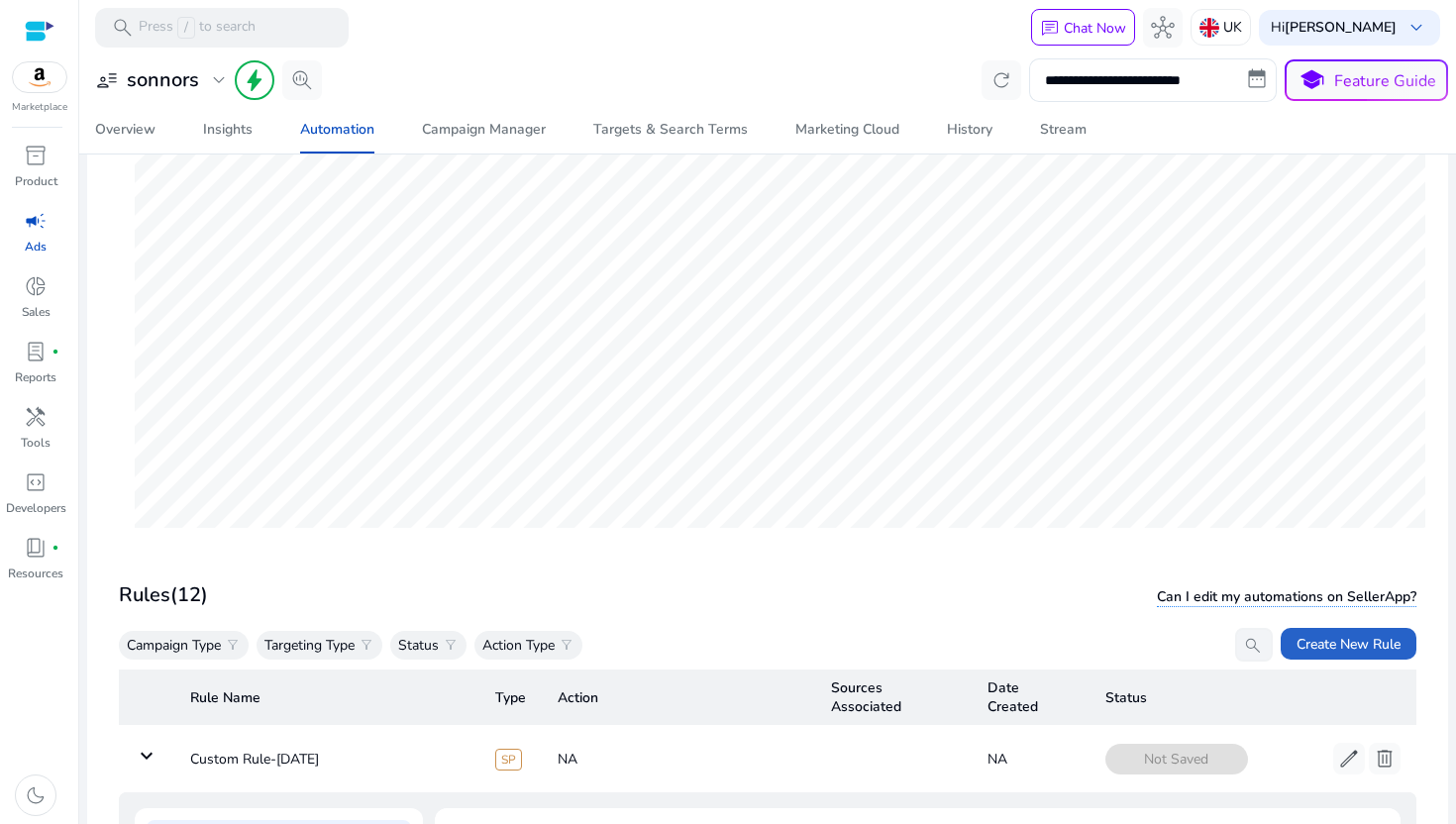 scroll, scrollTop: 418, scrollLeft: 0, axis: vertical 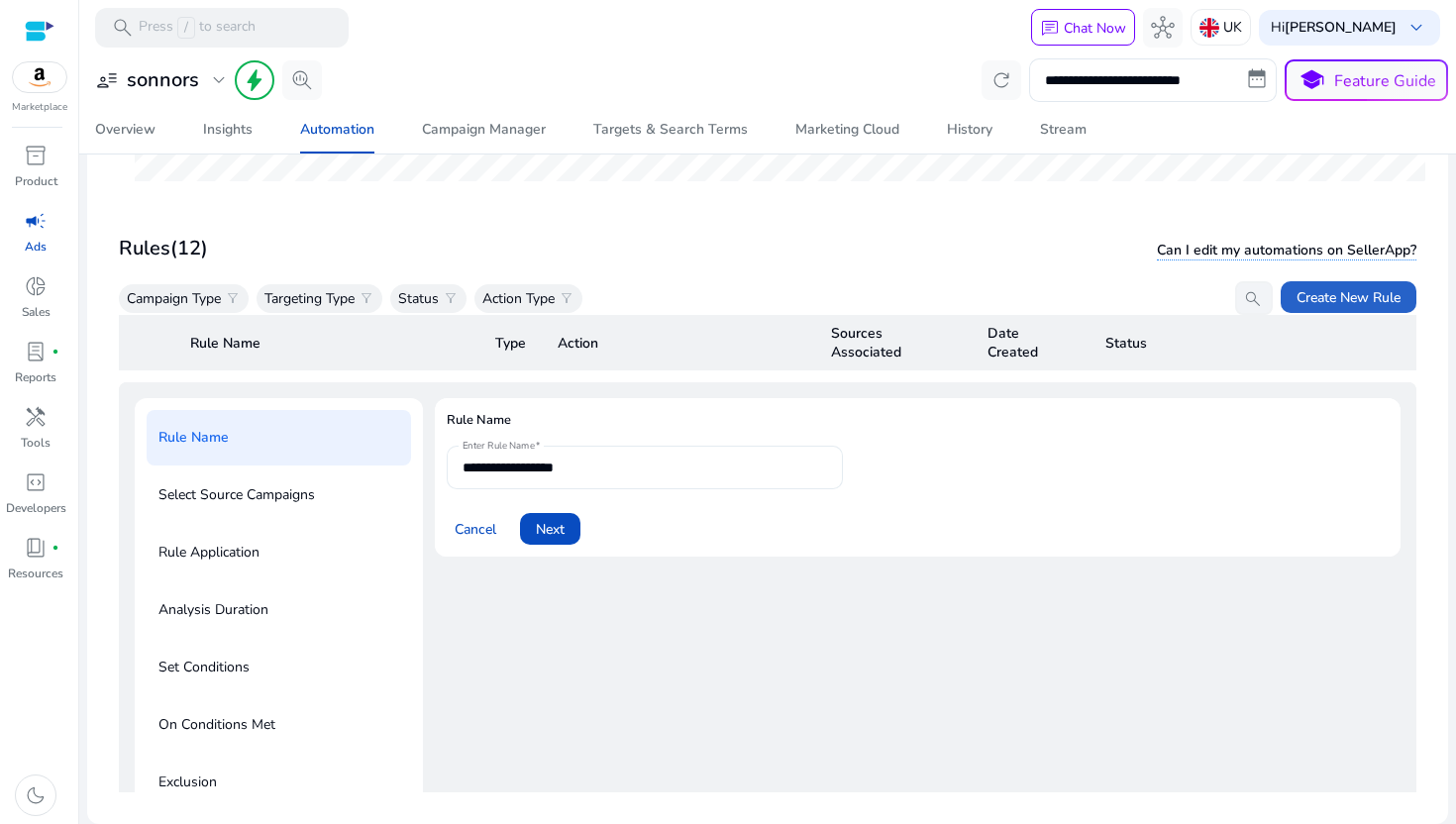 click on "**********" at bounding box center [645, 467] 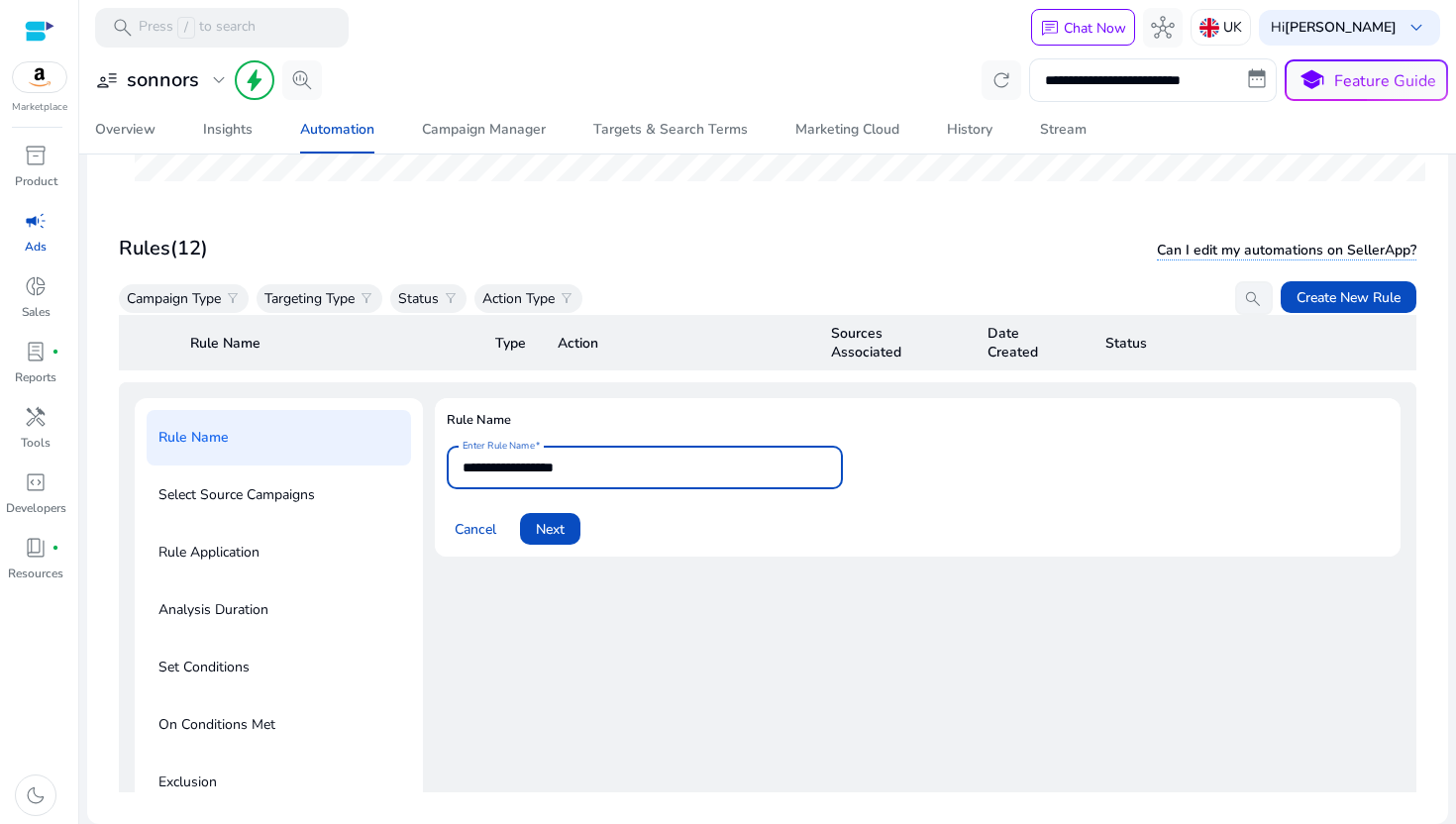 click on "**********" at bounding box center [645, 467] 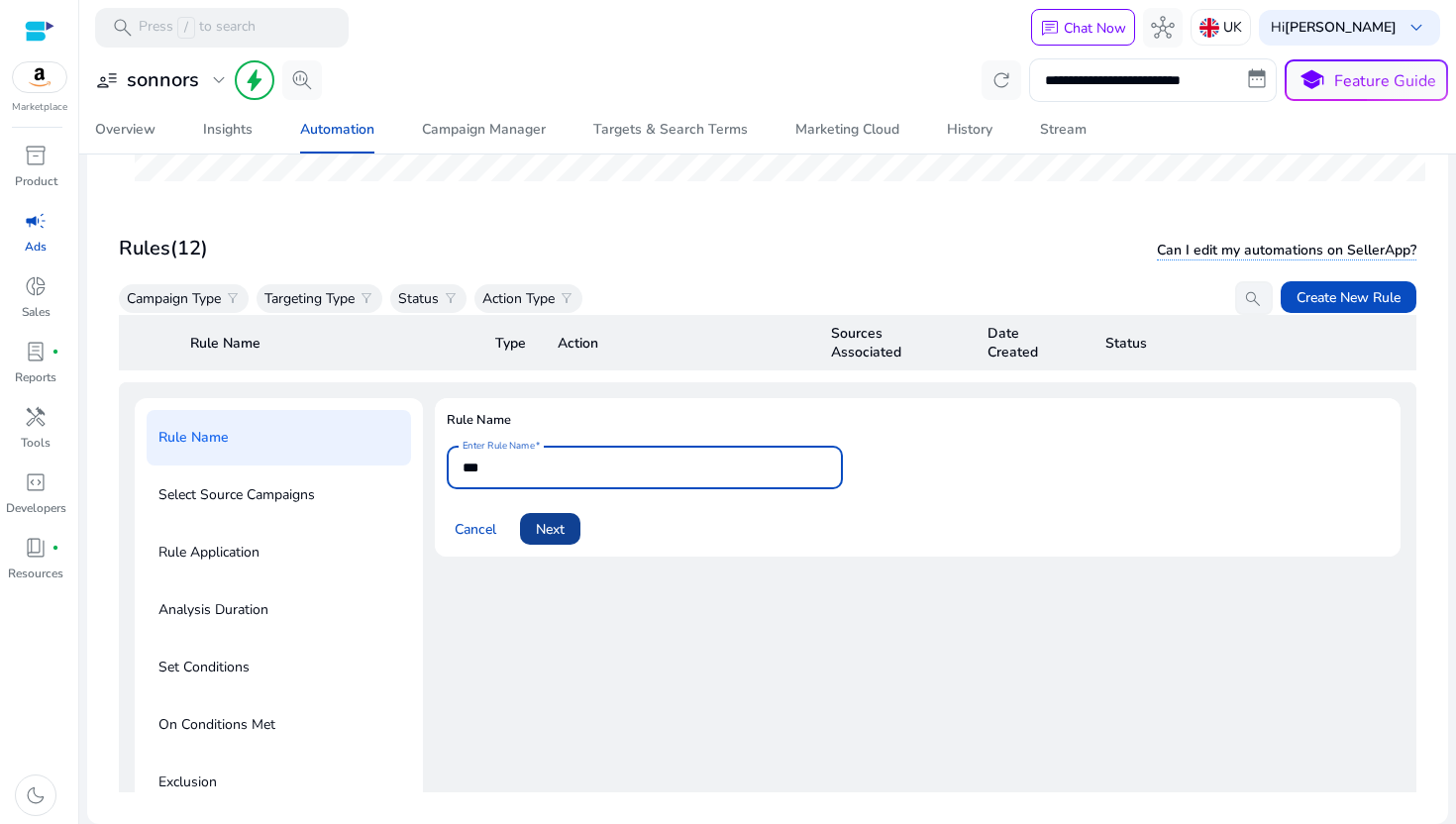 type on "***" 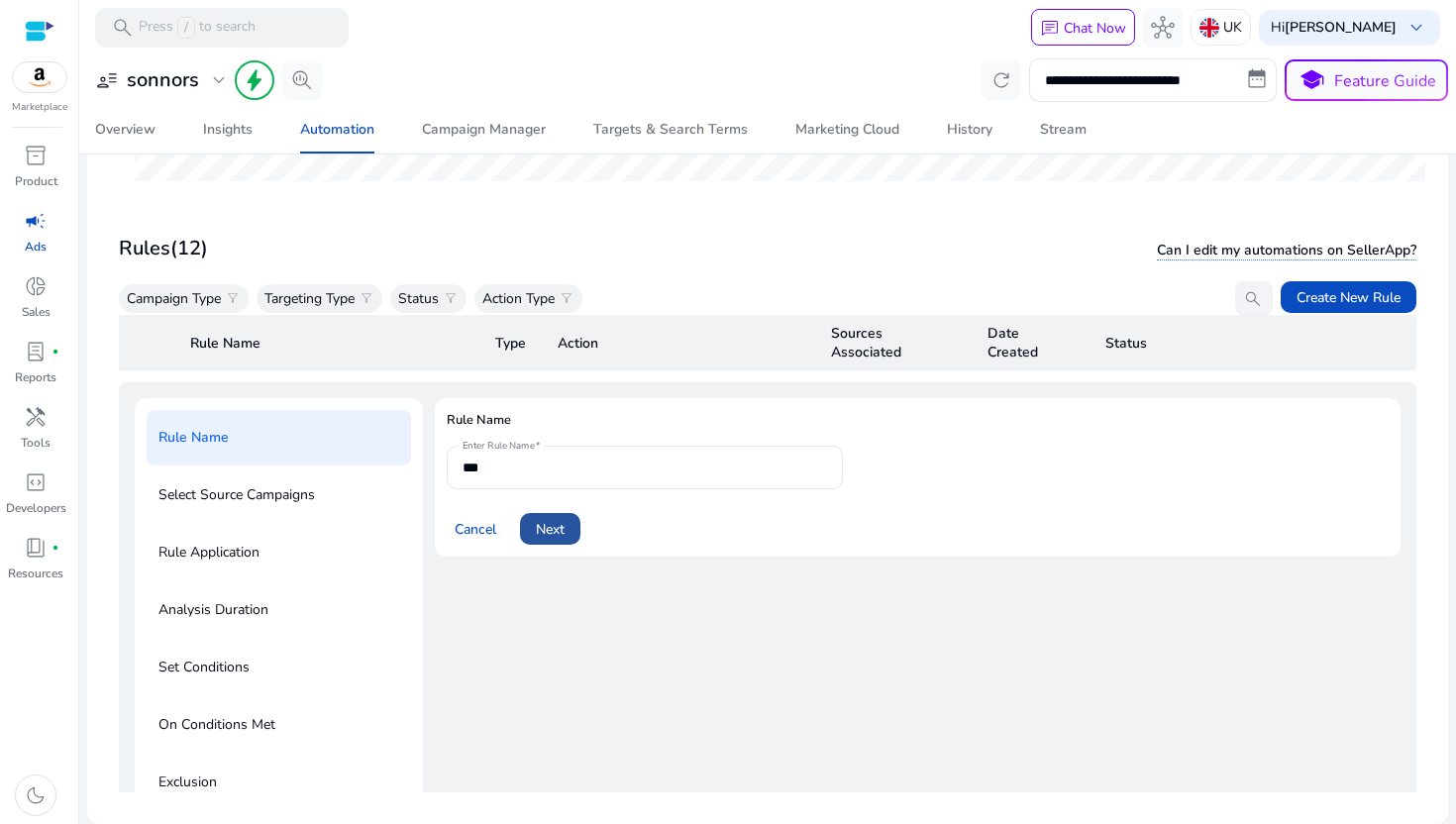 click on "Next" 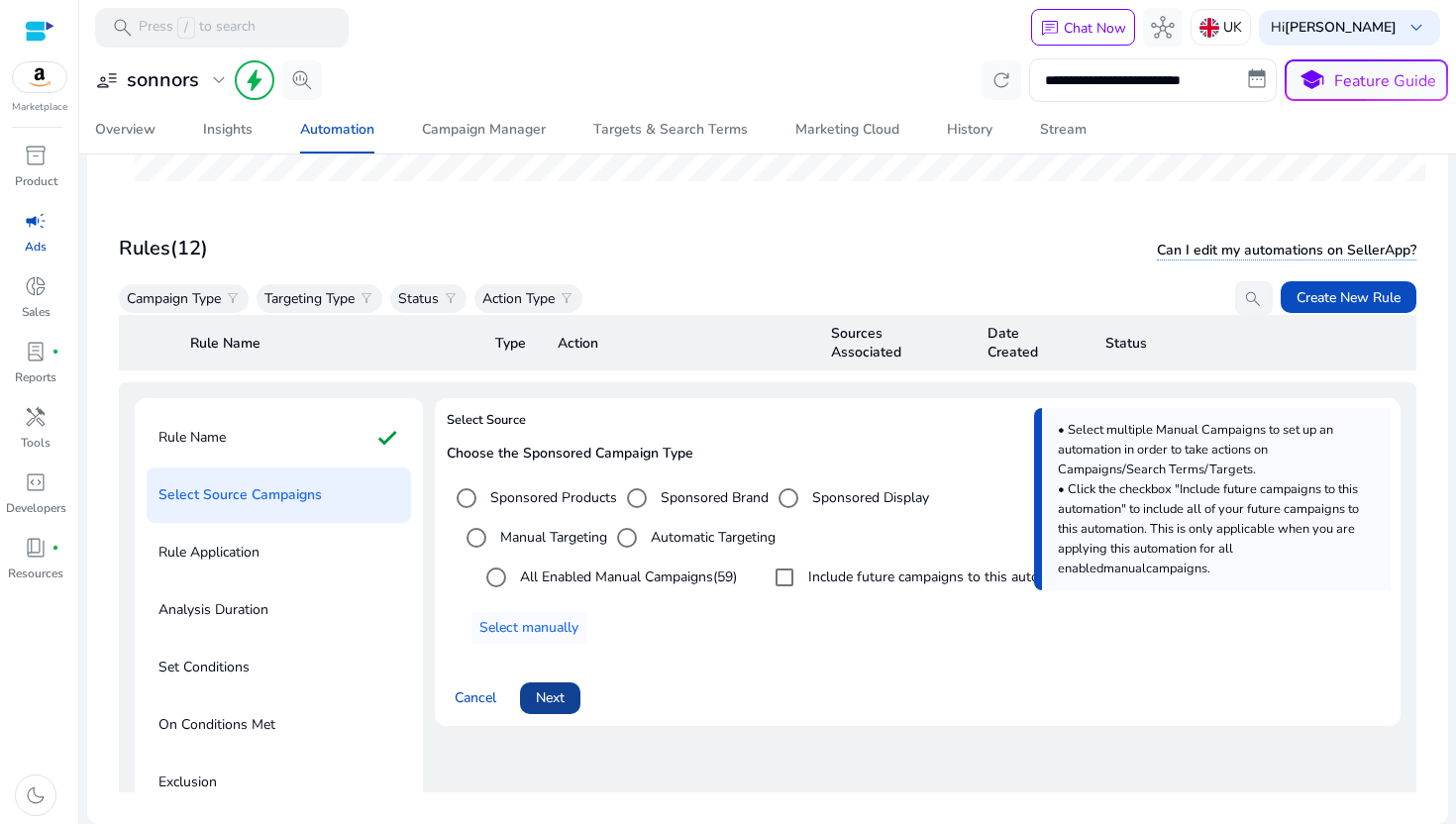 click on "Next" at bounding box center (550, 697) 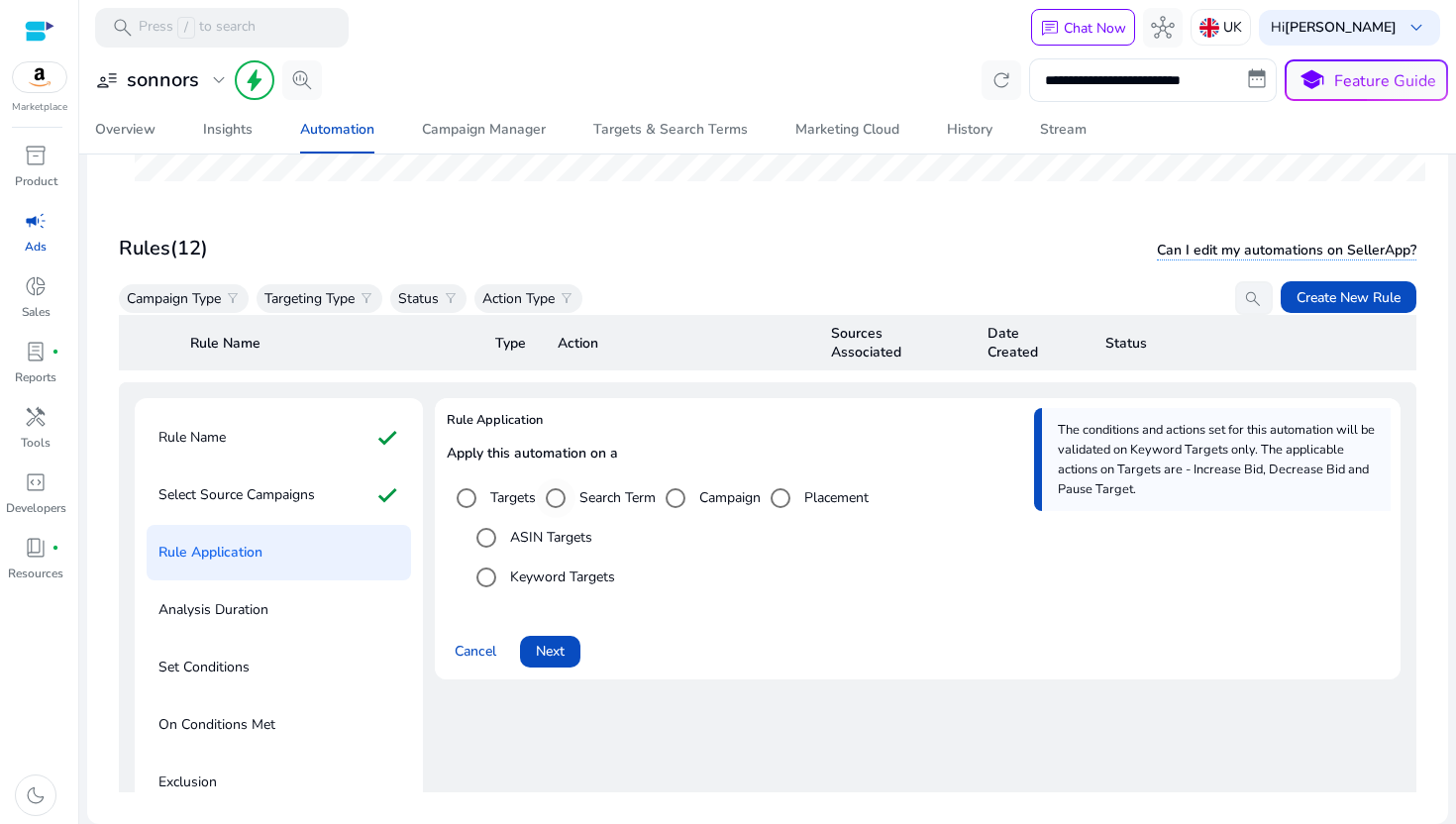 click on "Search Term" at bounding box center [615, 497] 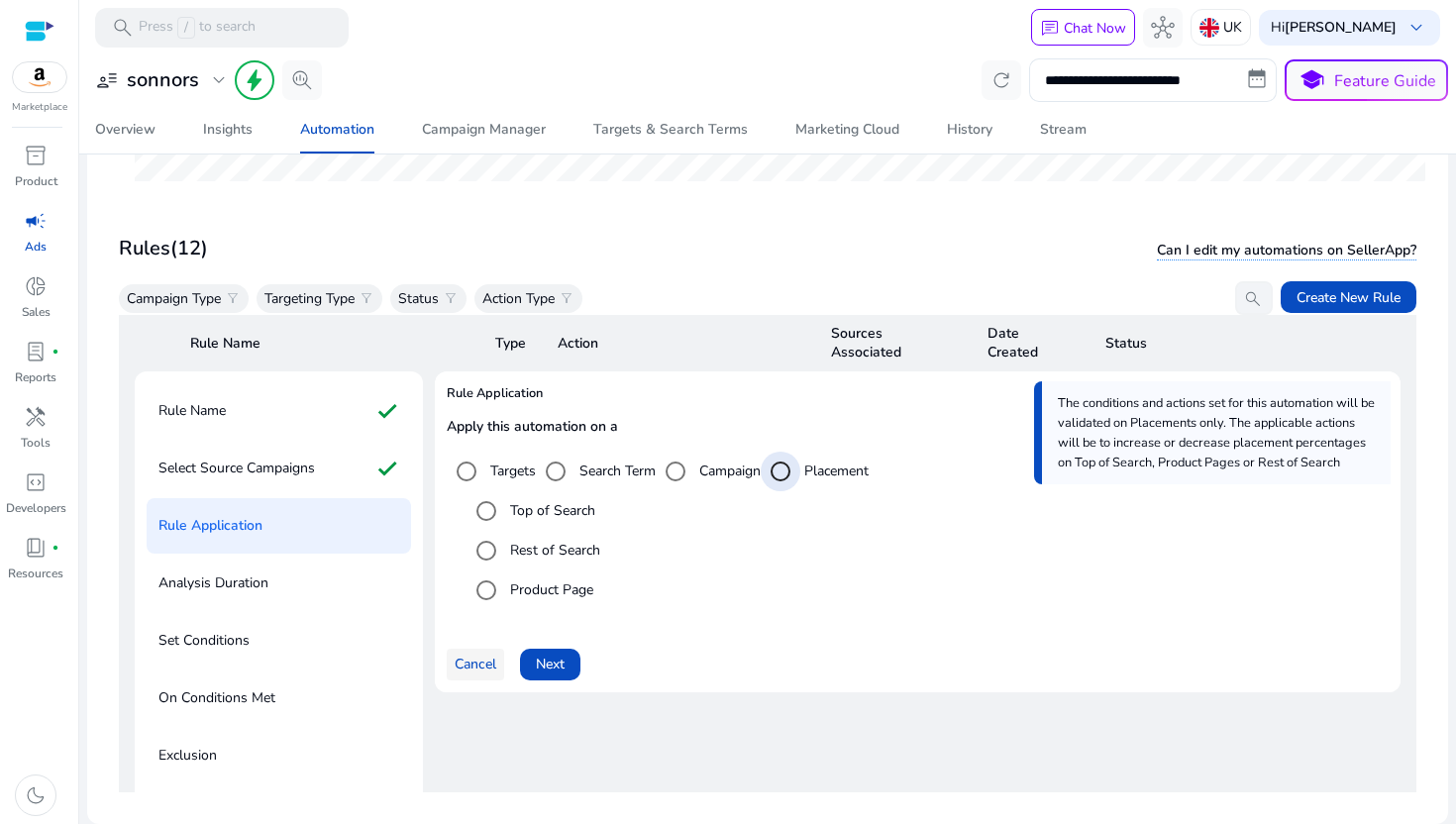 scroll, scrollTop: 57, scrollLeft: 0, axis: vertical 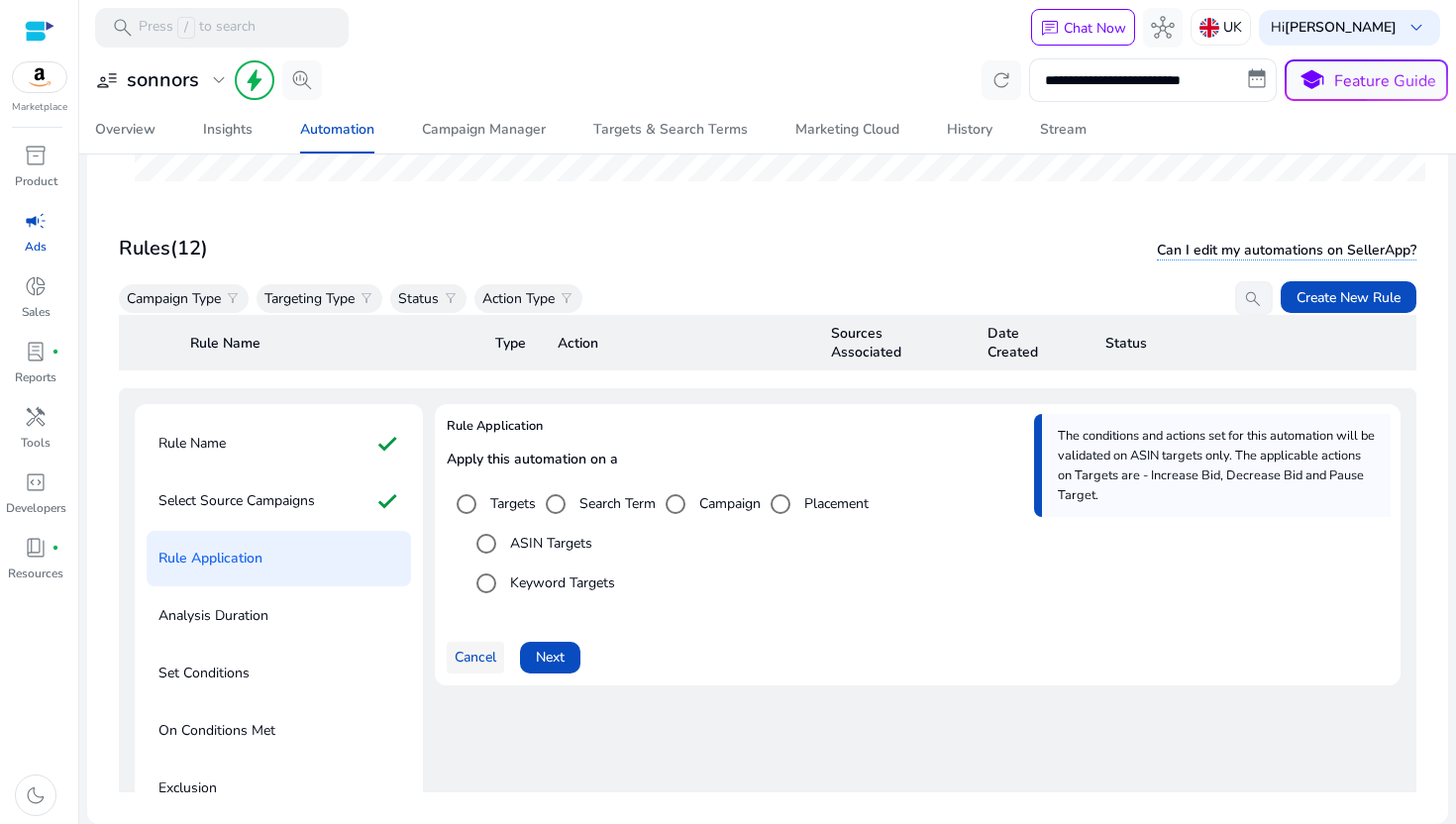 click on "Cancel" at bounding box center [475, 657] 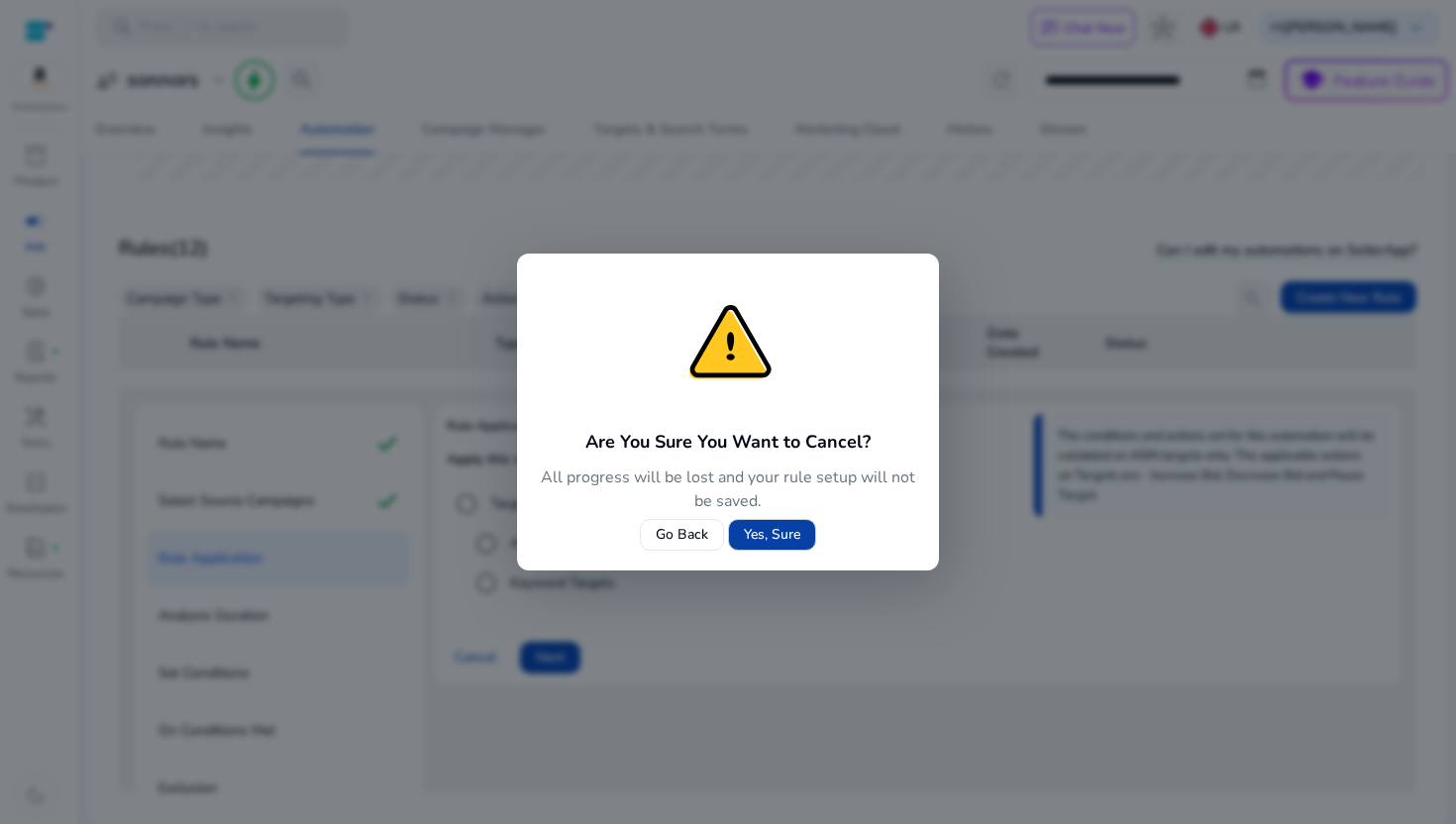 click at bounding box center (772, 535) 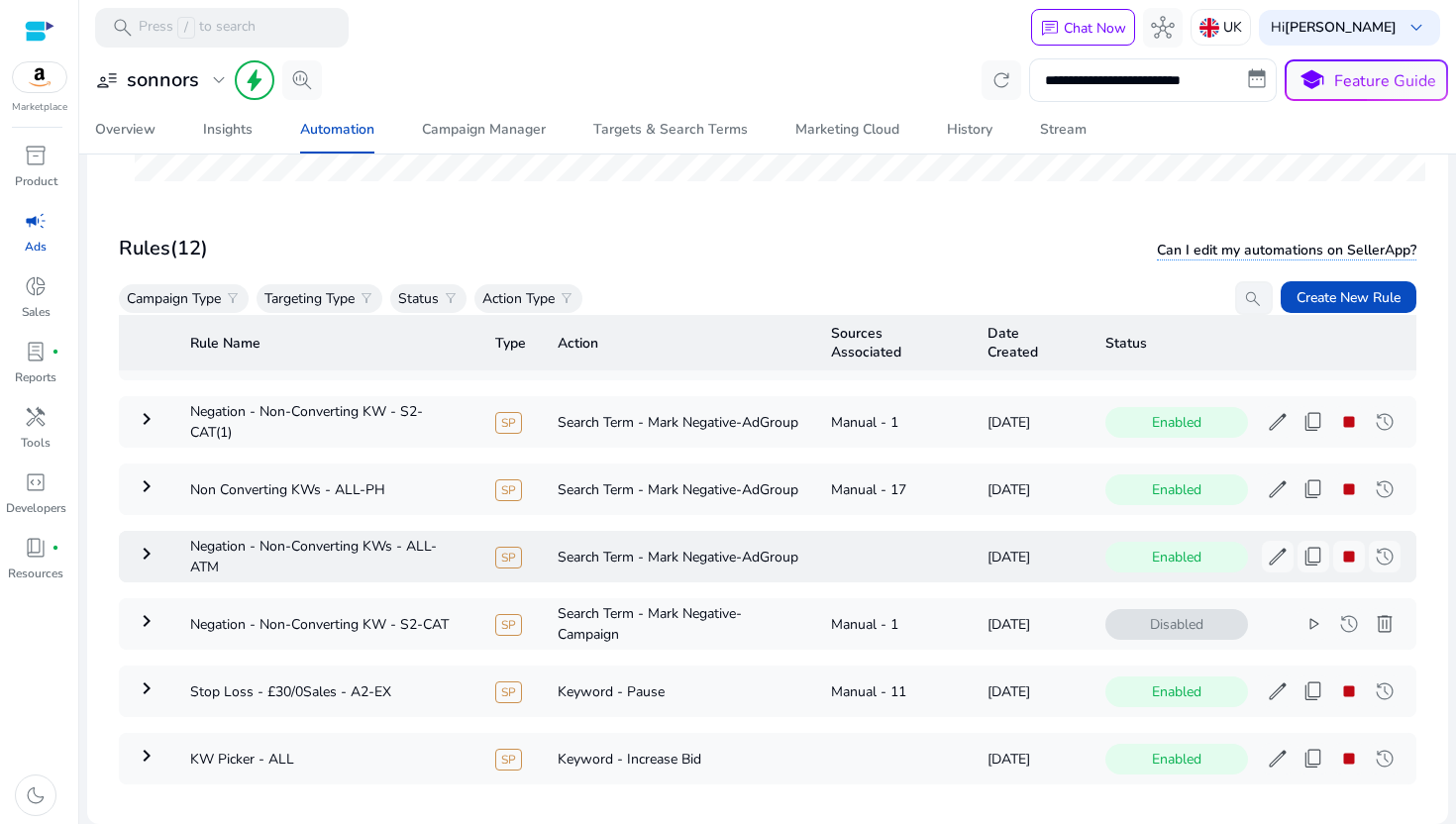 scroll, scrollTop: 0, scrollLeft: 0, axis: both 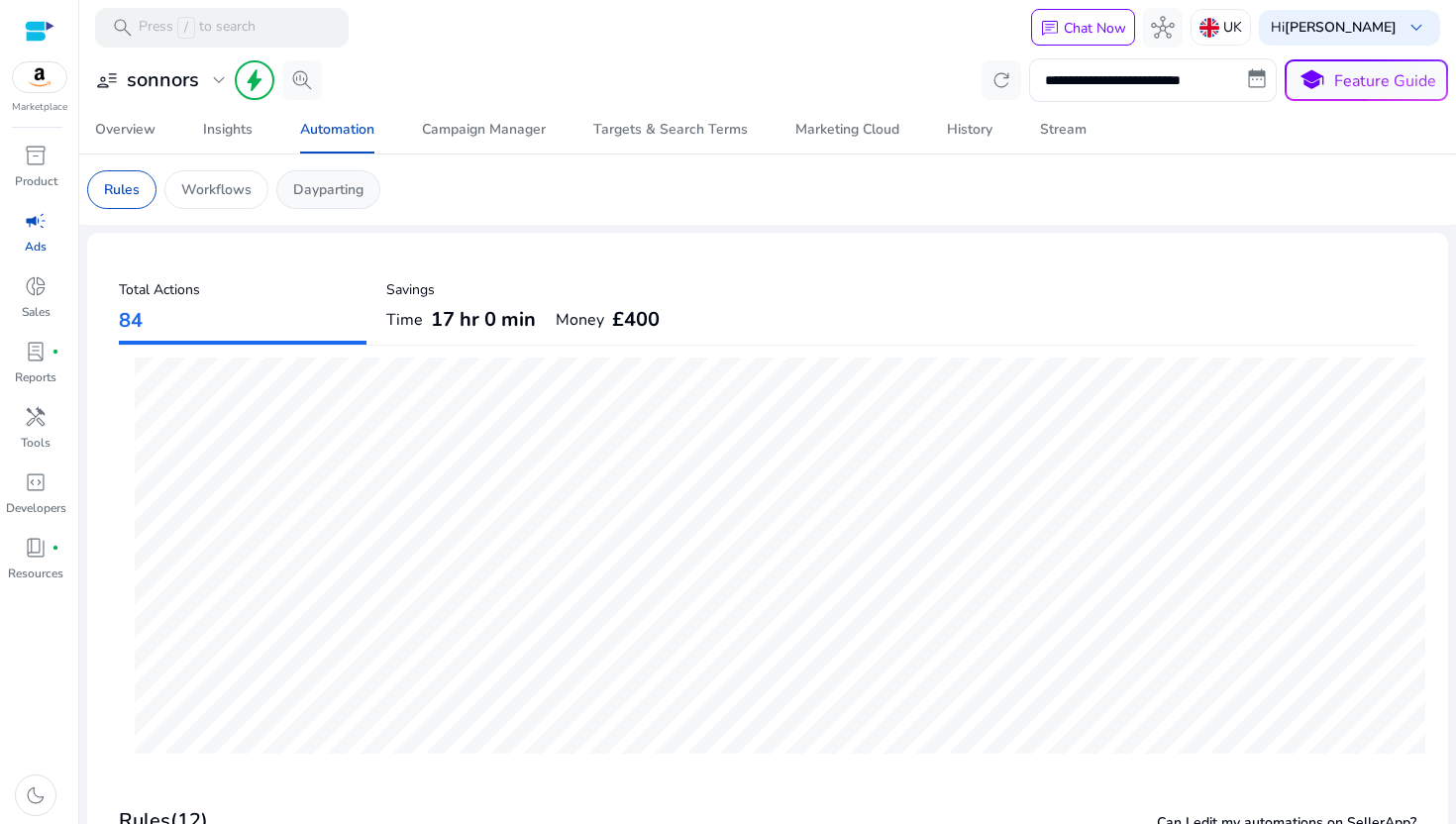 click on "Dayparting" 